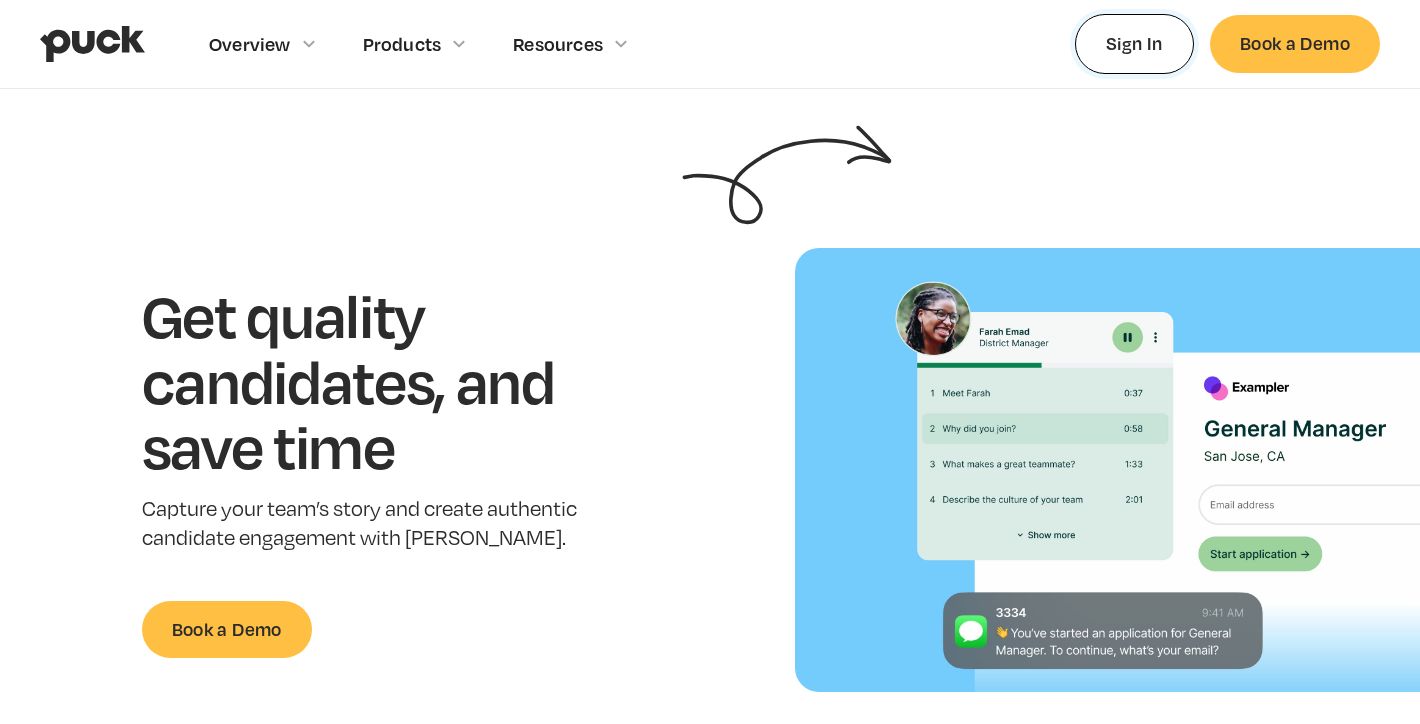 scroll, scrollTop: 0, scrollLeft: 0, axis: both 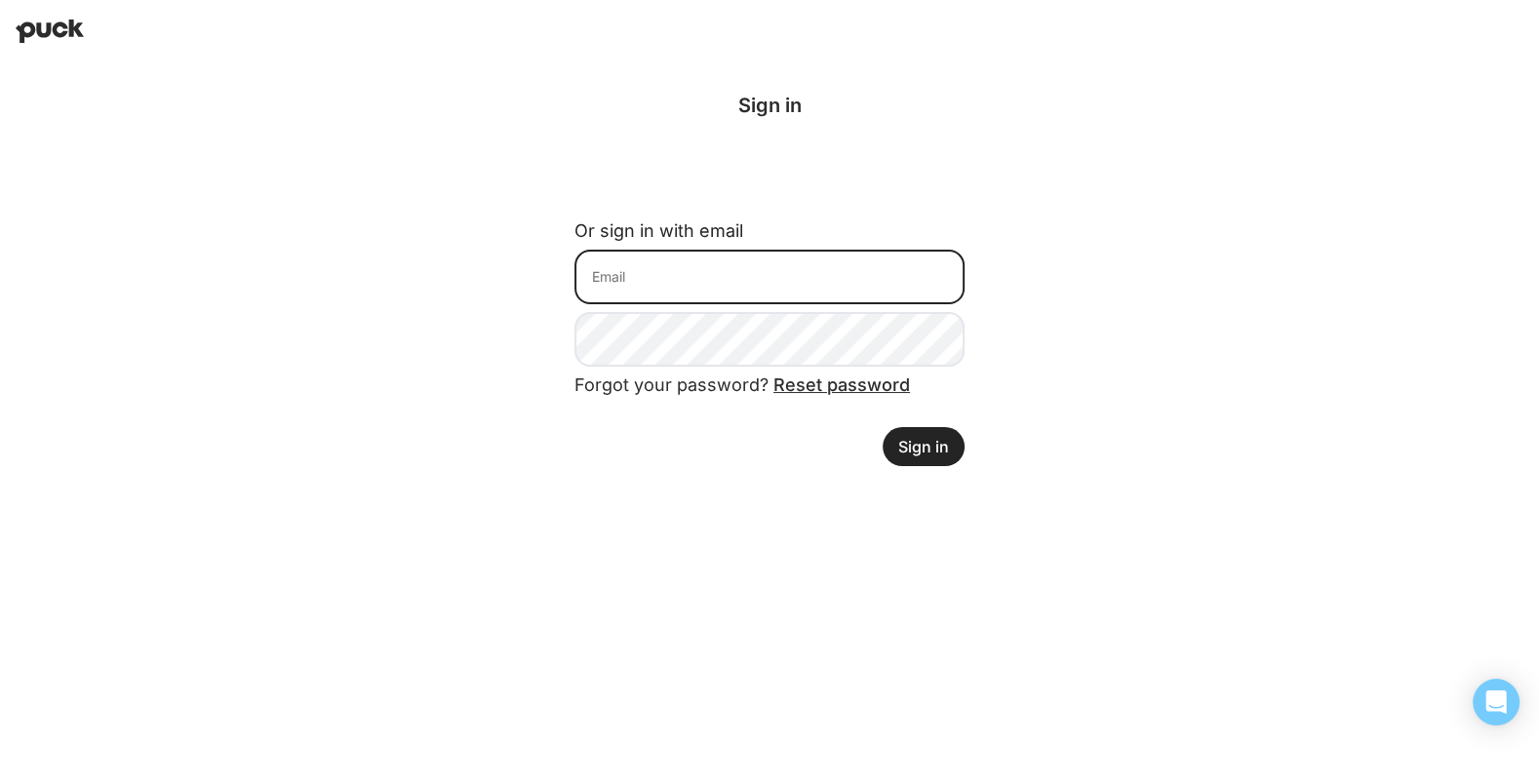 type on "[PERSON_NAME][EMAIL_ADDRESS][PERSON_NAME][DOMAIN_NAME]" 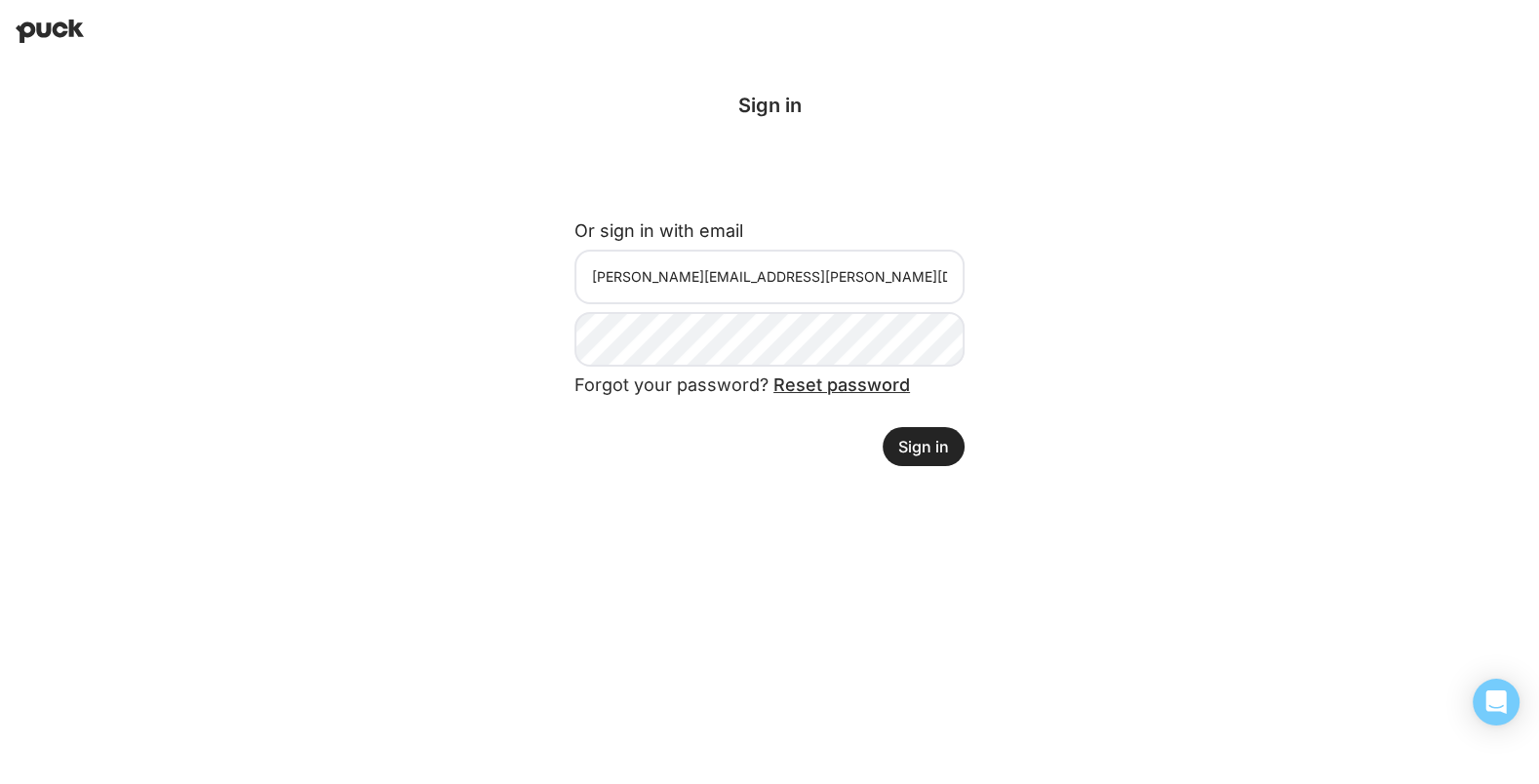 click on "Sign in Or sign in with email jassi.starleaf@learneo.com Forgot your password?   Reset password Sign in" at bounding box center [770, 280] 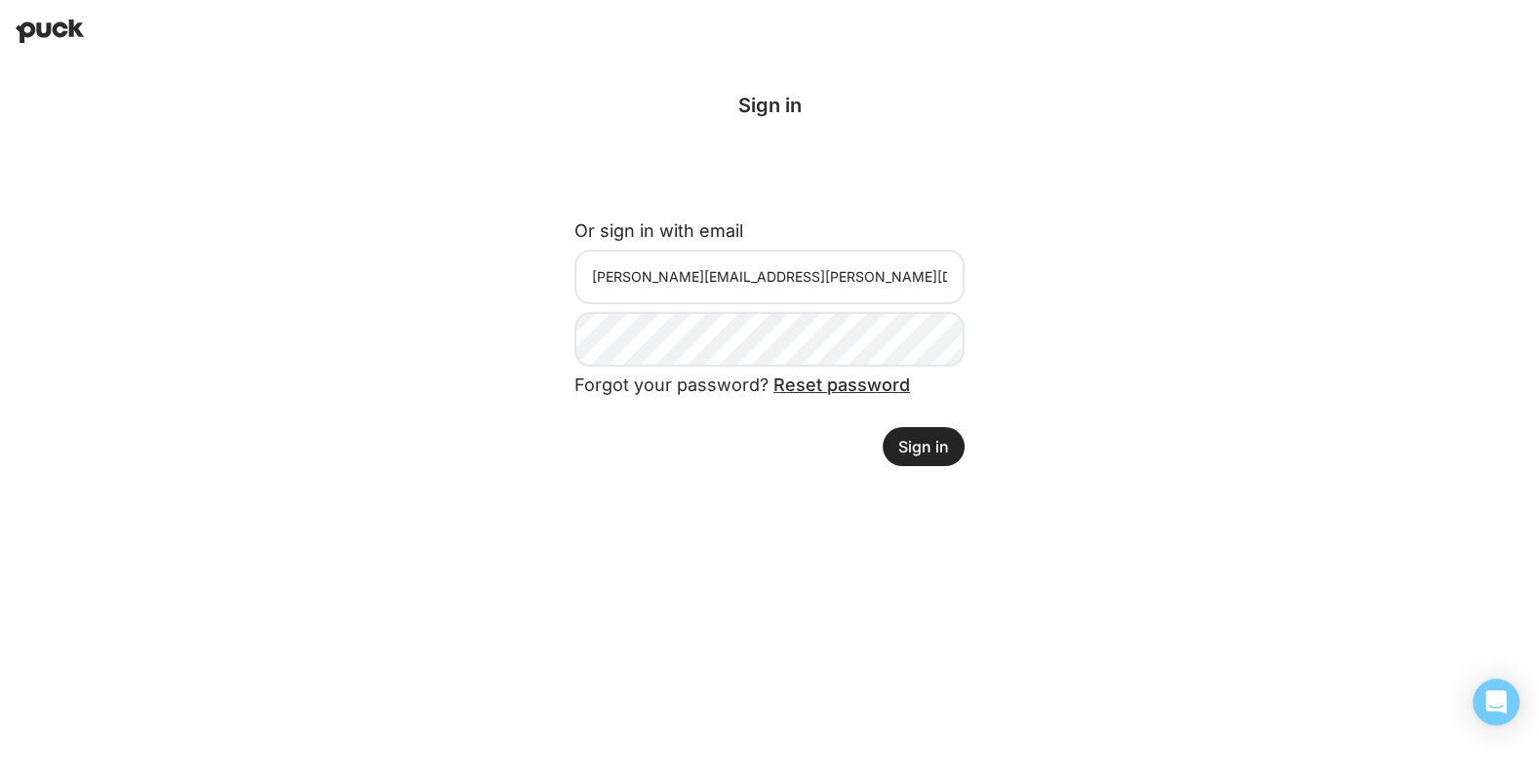 click on "Sign in" at bounding box center (924, 447) 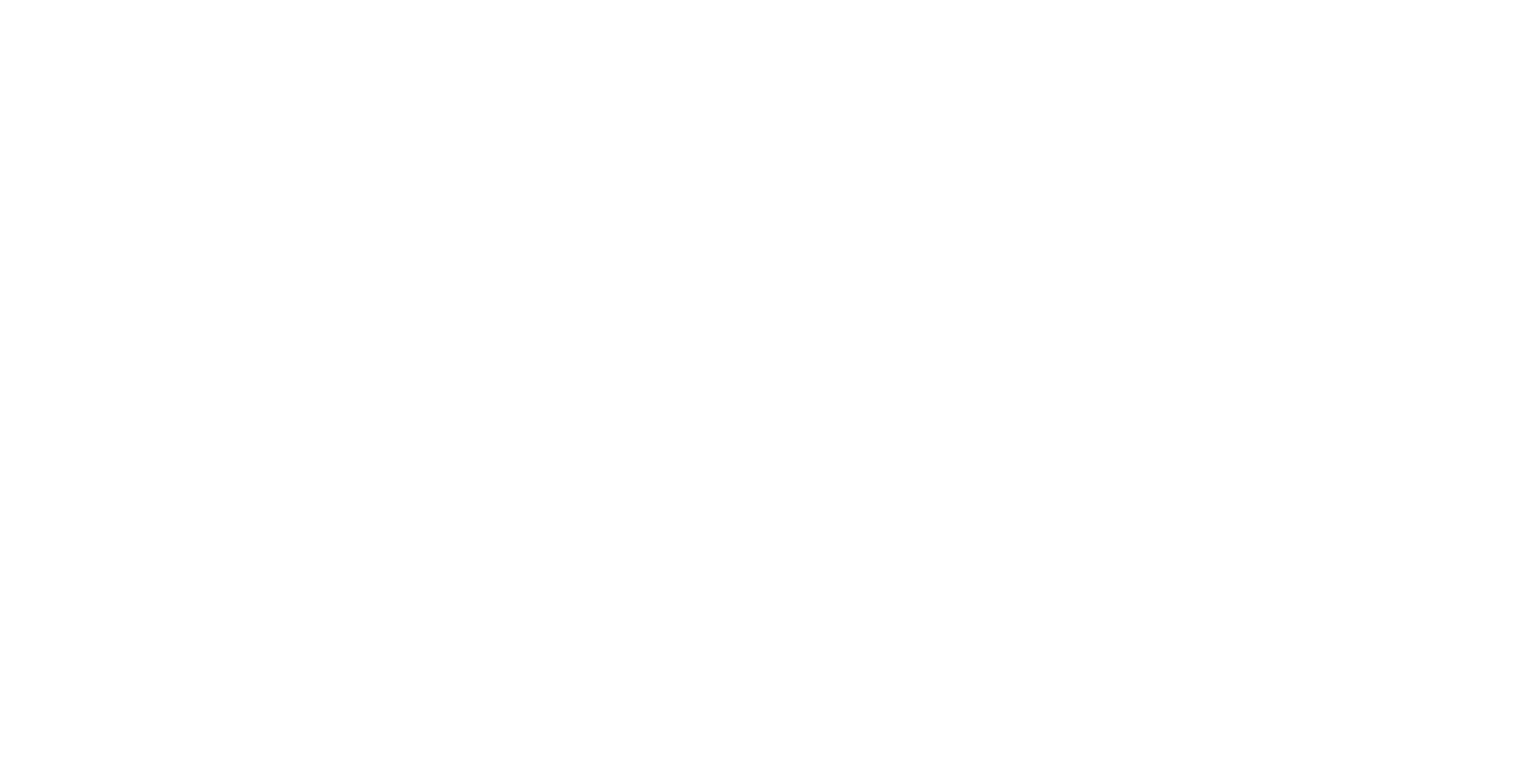 scroll, scrollTop: 0, scrollLeft: 0, axis: both 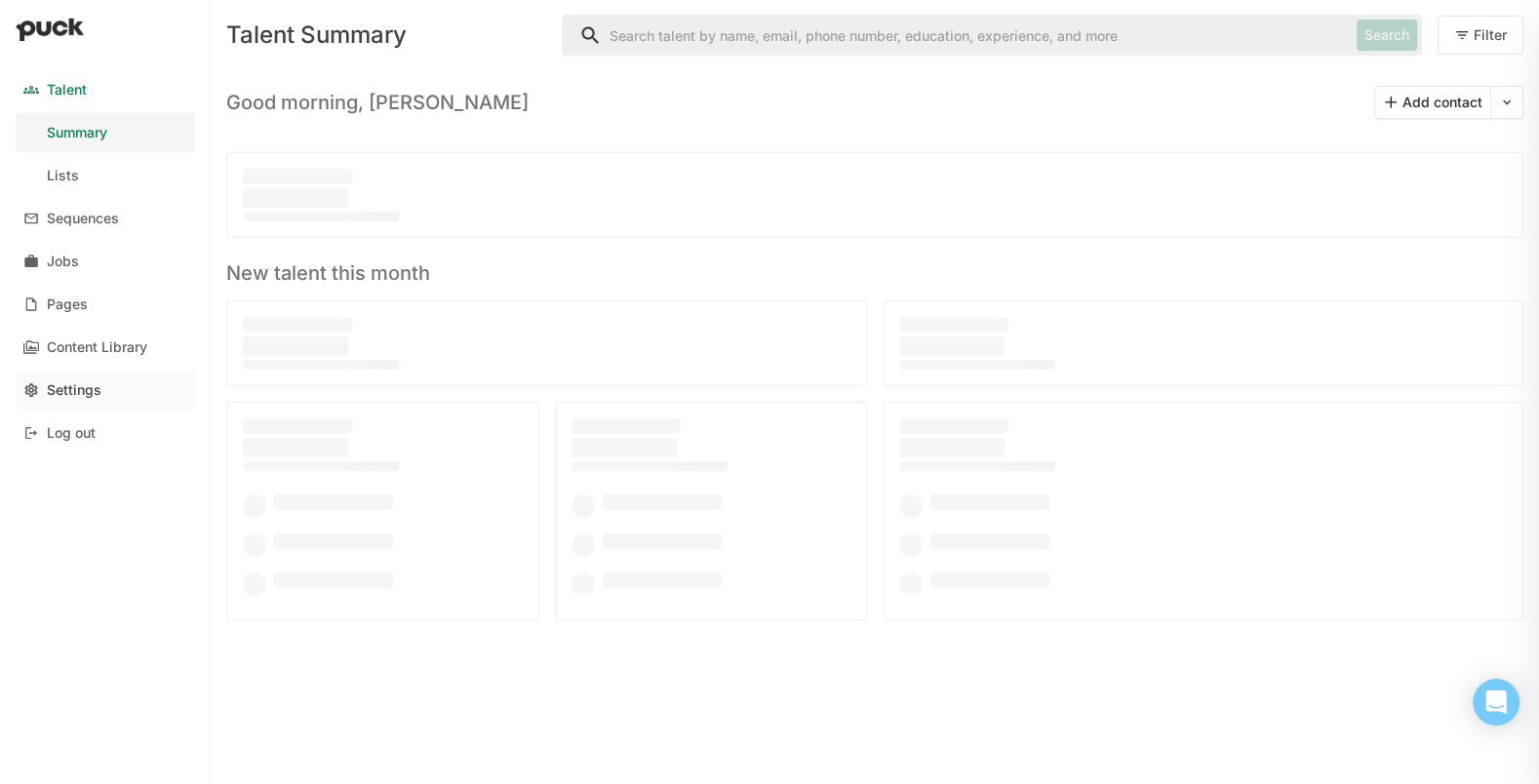 click on "Settings" at bounding box center [105, 390] 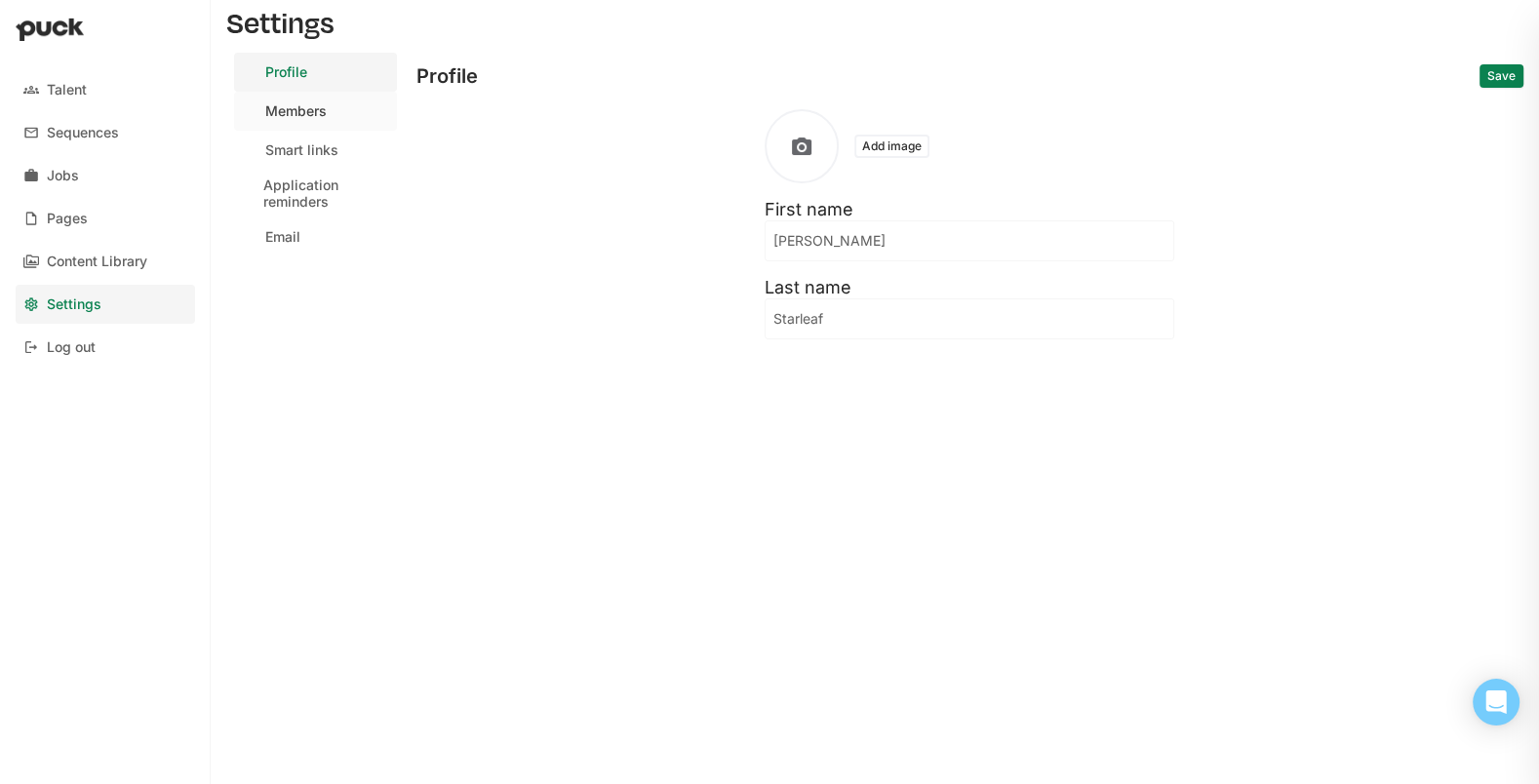 click on "Members" at bounding box center (296, 111) 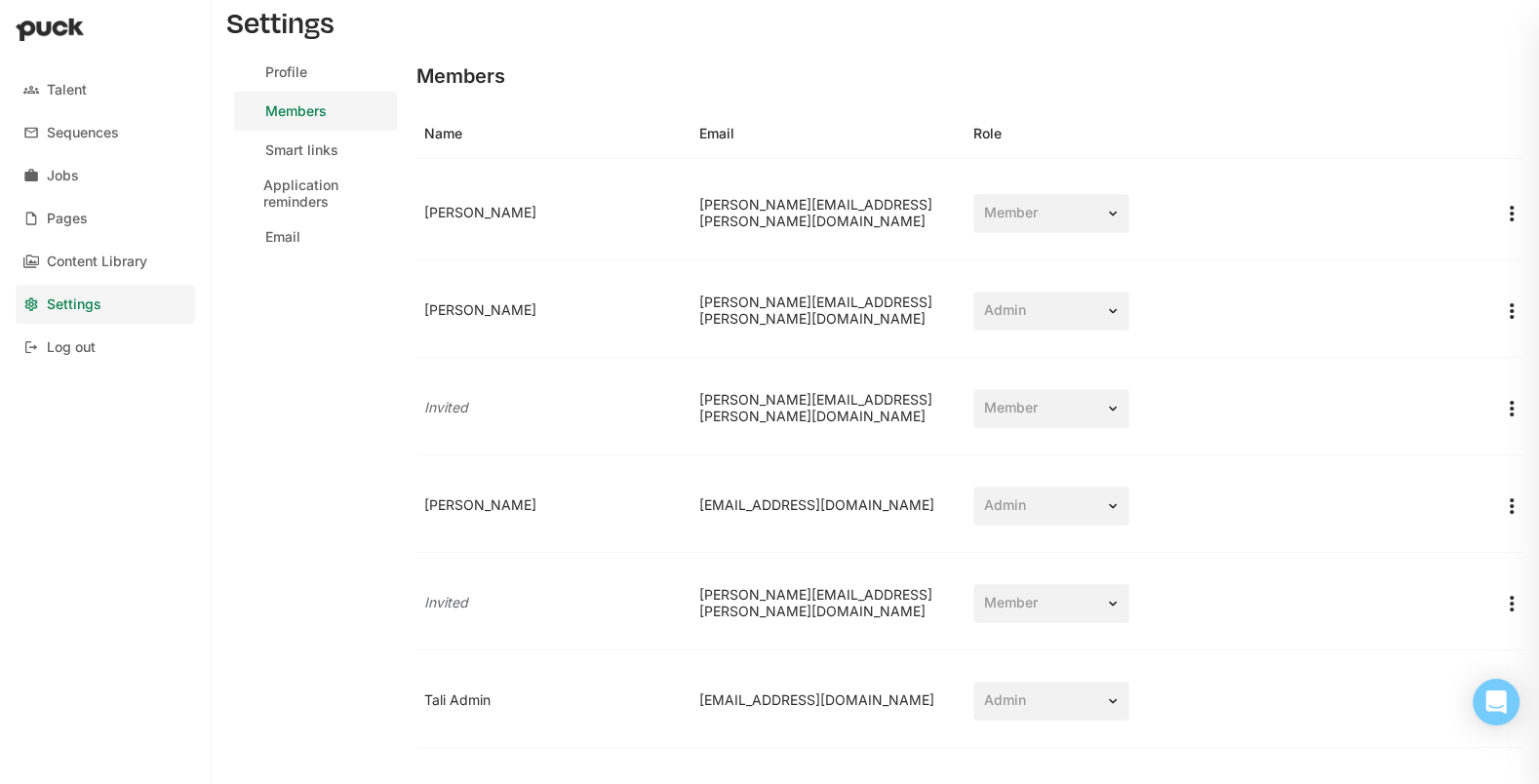 scroll, scrollTop: 24, scrollLeft: 0, axis: vertical 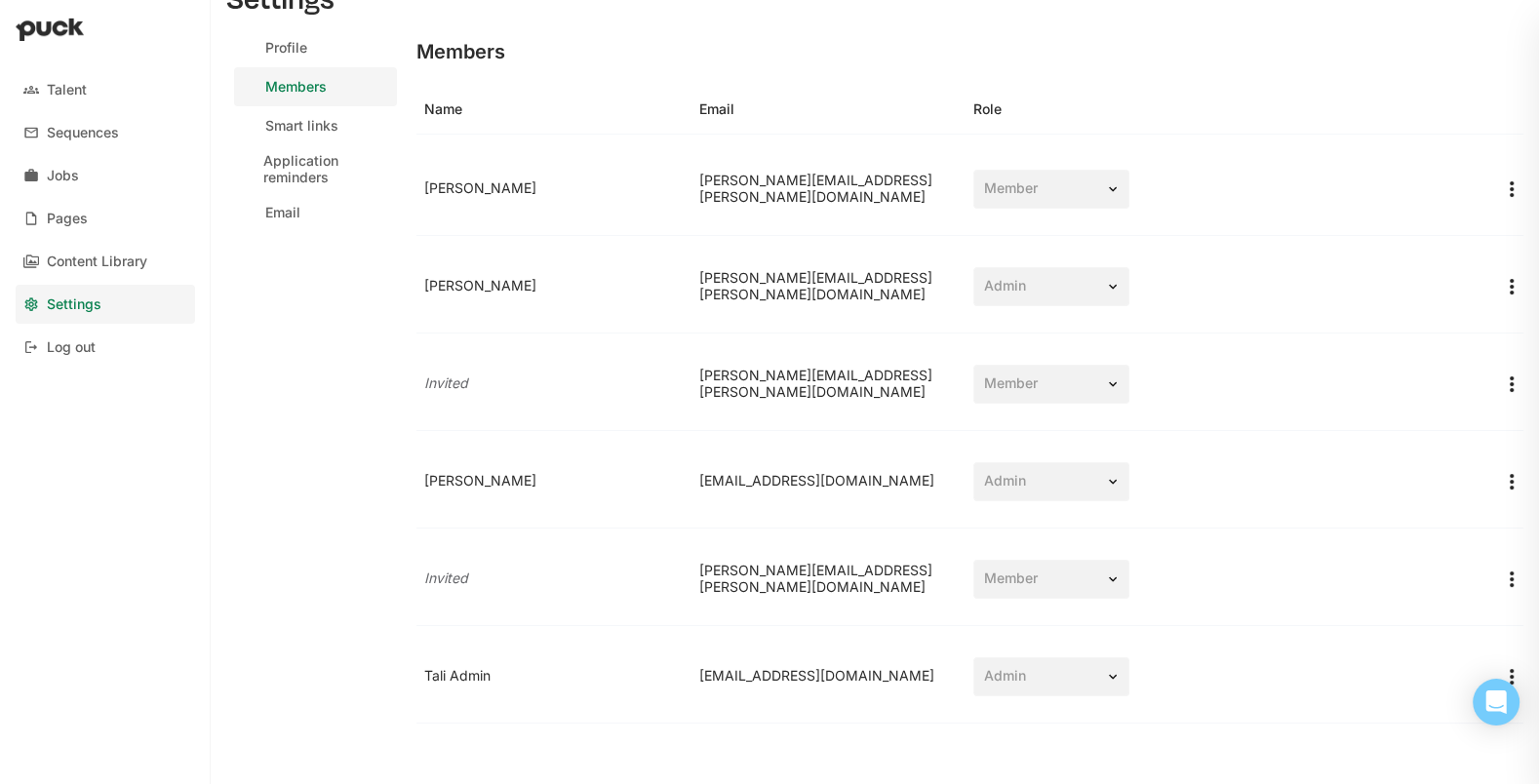 click on "Member" at bounding box center [1051, 384] 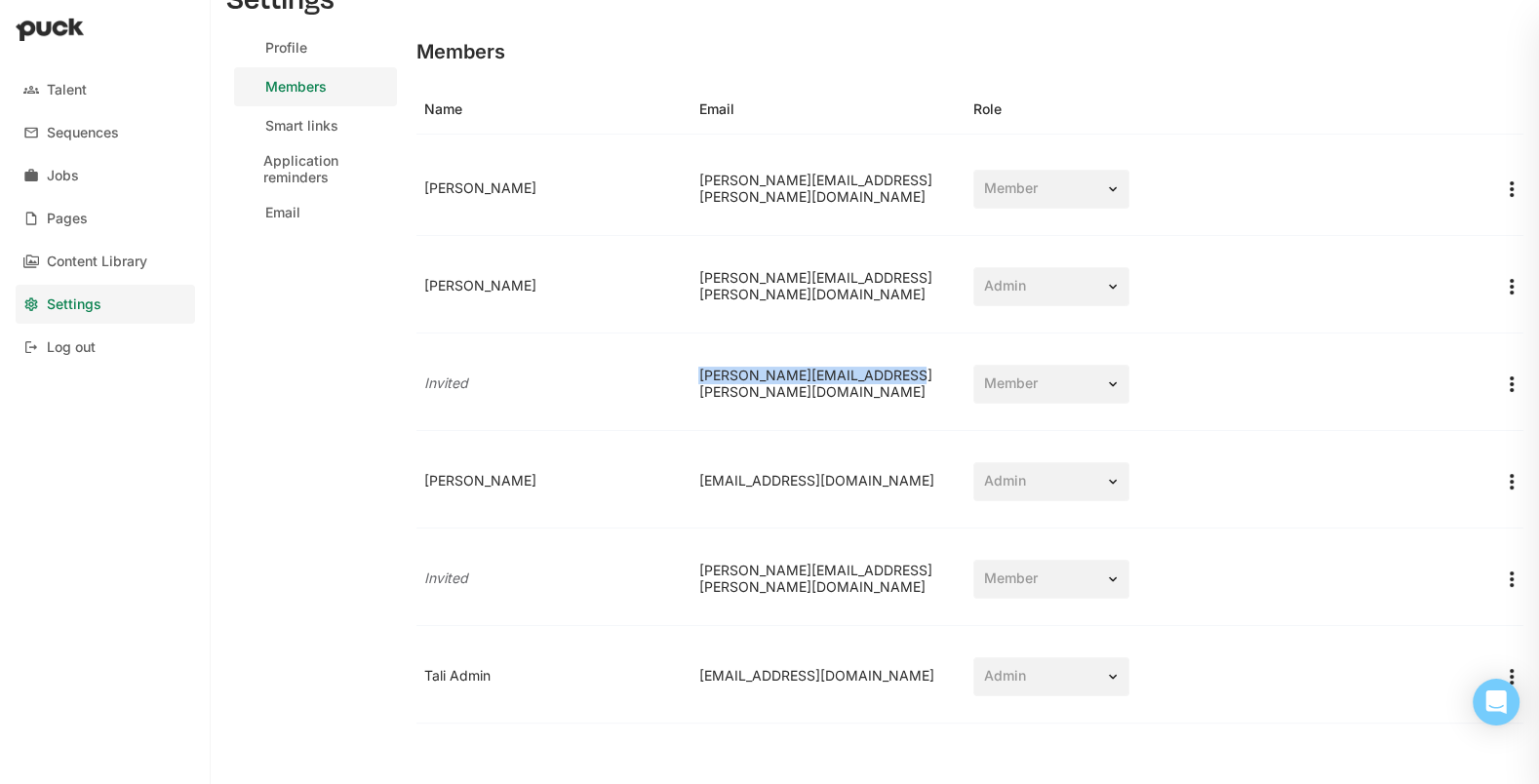 drag, startPoint x: 916, startPoint y: 394, endPoint x: 669, endPoint y: 398, distance: 247.03239 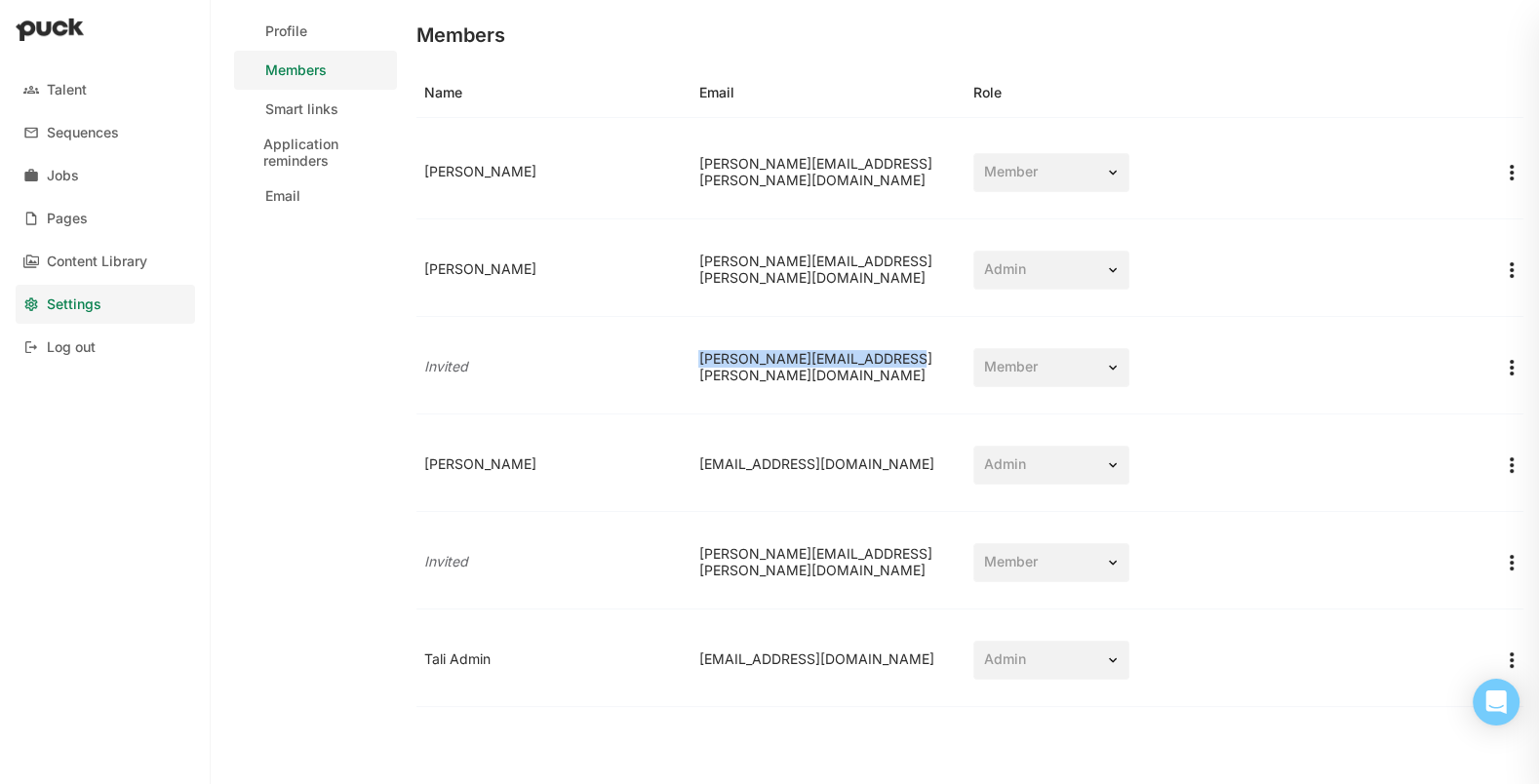 scroll, scrollTop: 0, scrollLeft: 0, axis: both 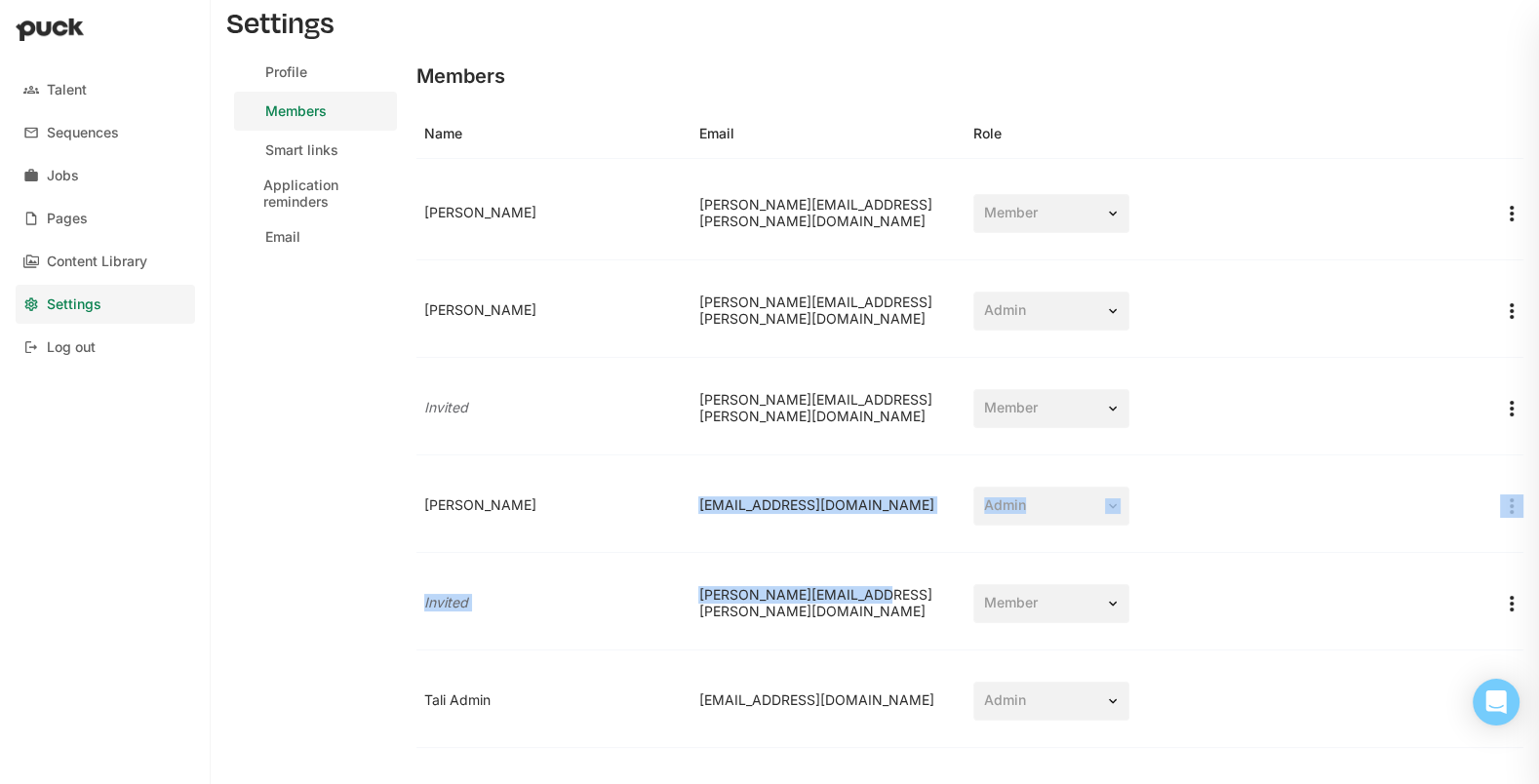drag, startPoint x: 824, startPoint y: 611, endPoint x: 707, endPoint y: 475, distance: 179.40178 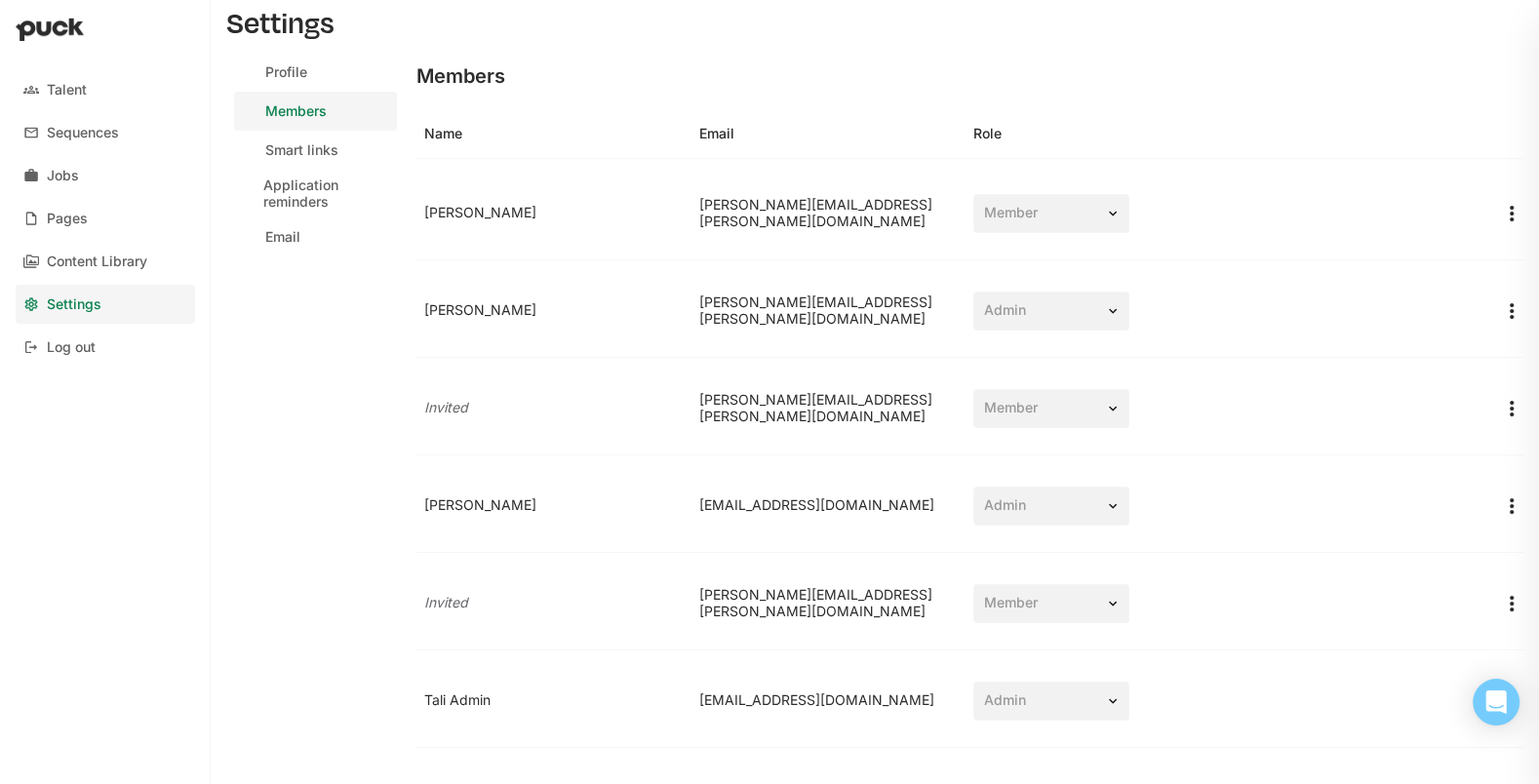 click on "Invited monalisha.ghose@learneo.com Member" at bounding box center [969, 409] 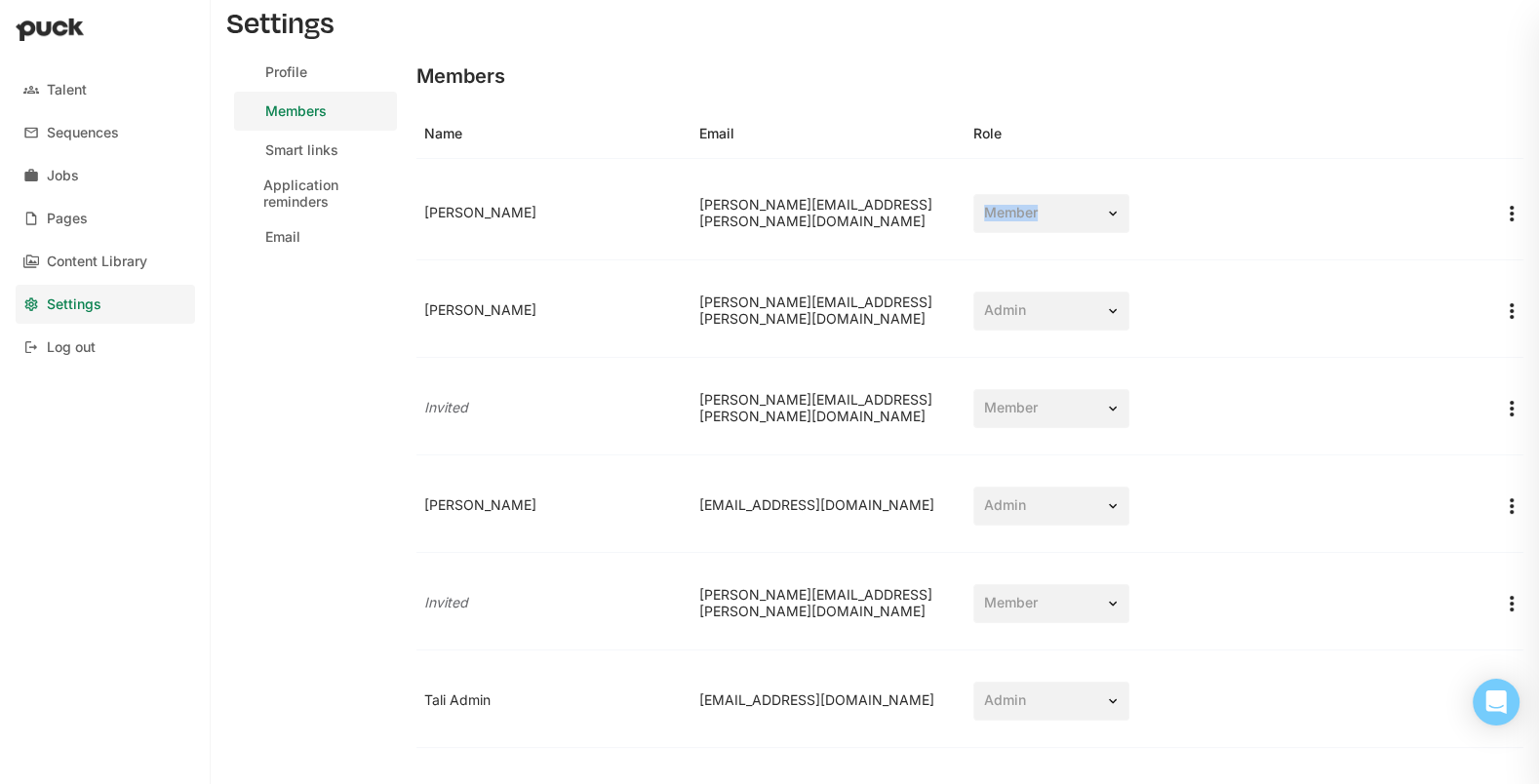 click on "Member" at bounding box center [1051, 214] 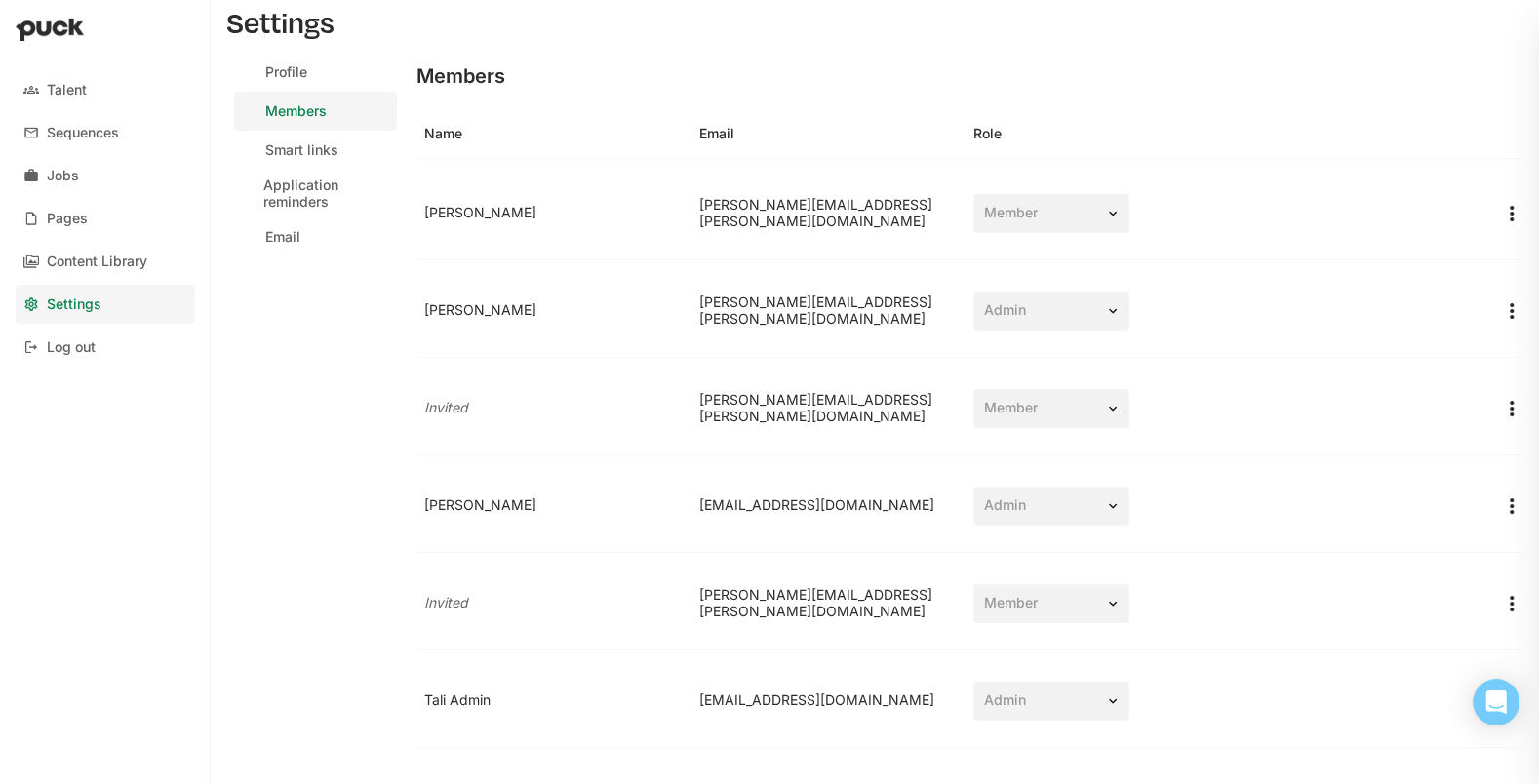 click on "Member" at bounding box center [1051, 214] 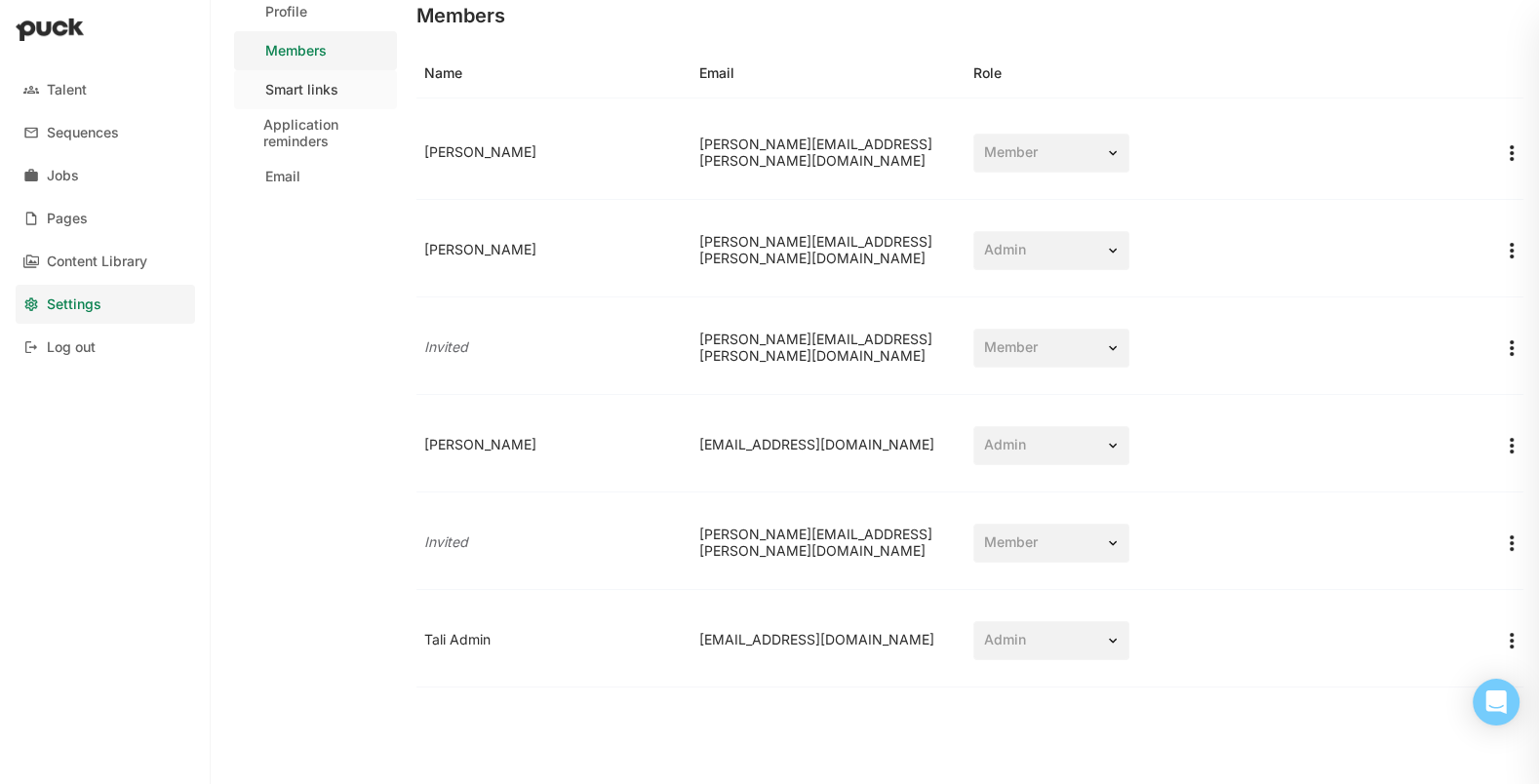 click on "Smart links" at bounding box center [315, 90] 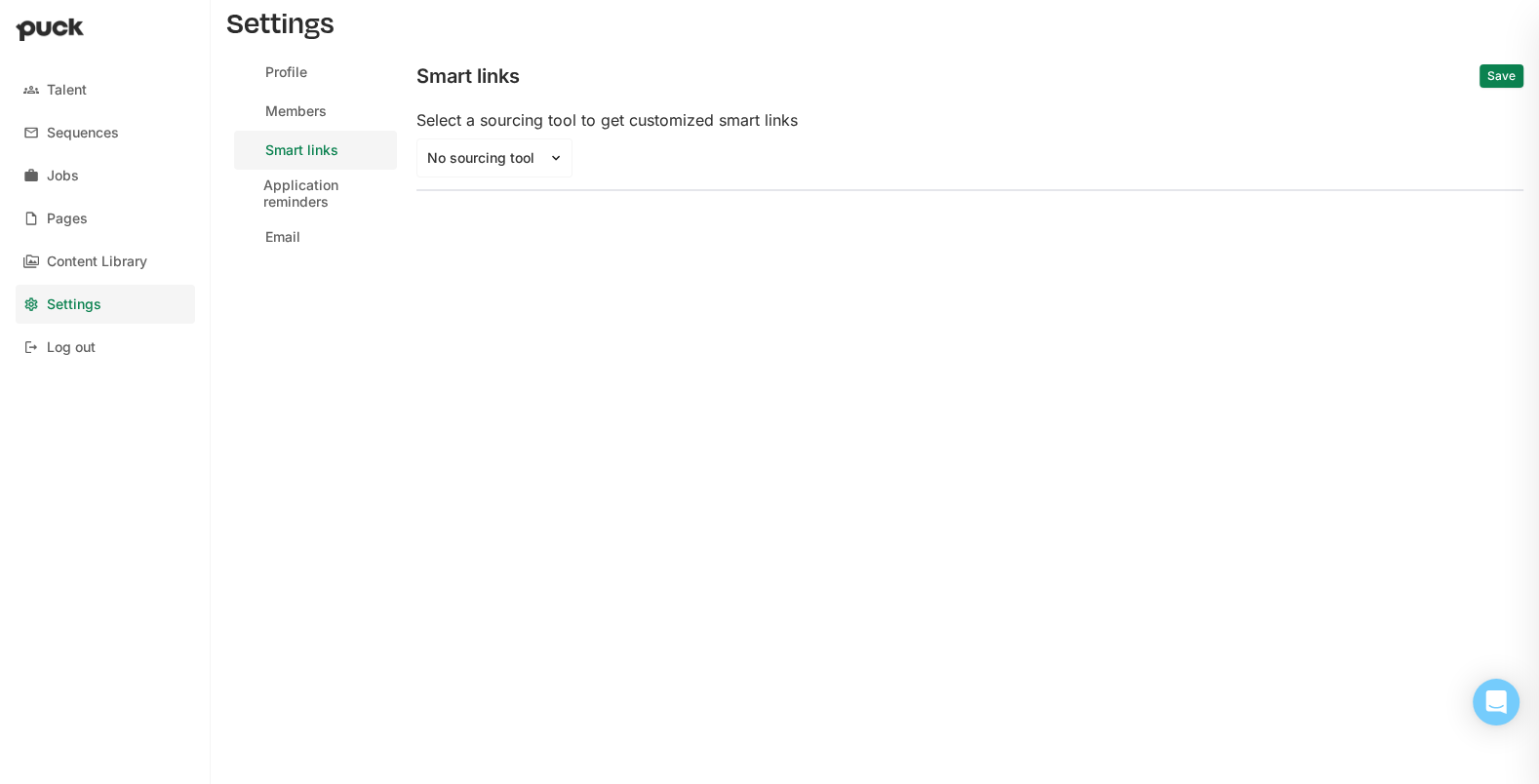 click on "Settings Profile Members Smart links Application reminders Email Smart links Save Select a sourcing tool to get customized smart links No sourcing tool" at bounding box center [875, 392] 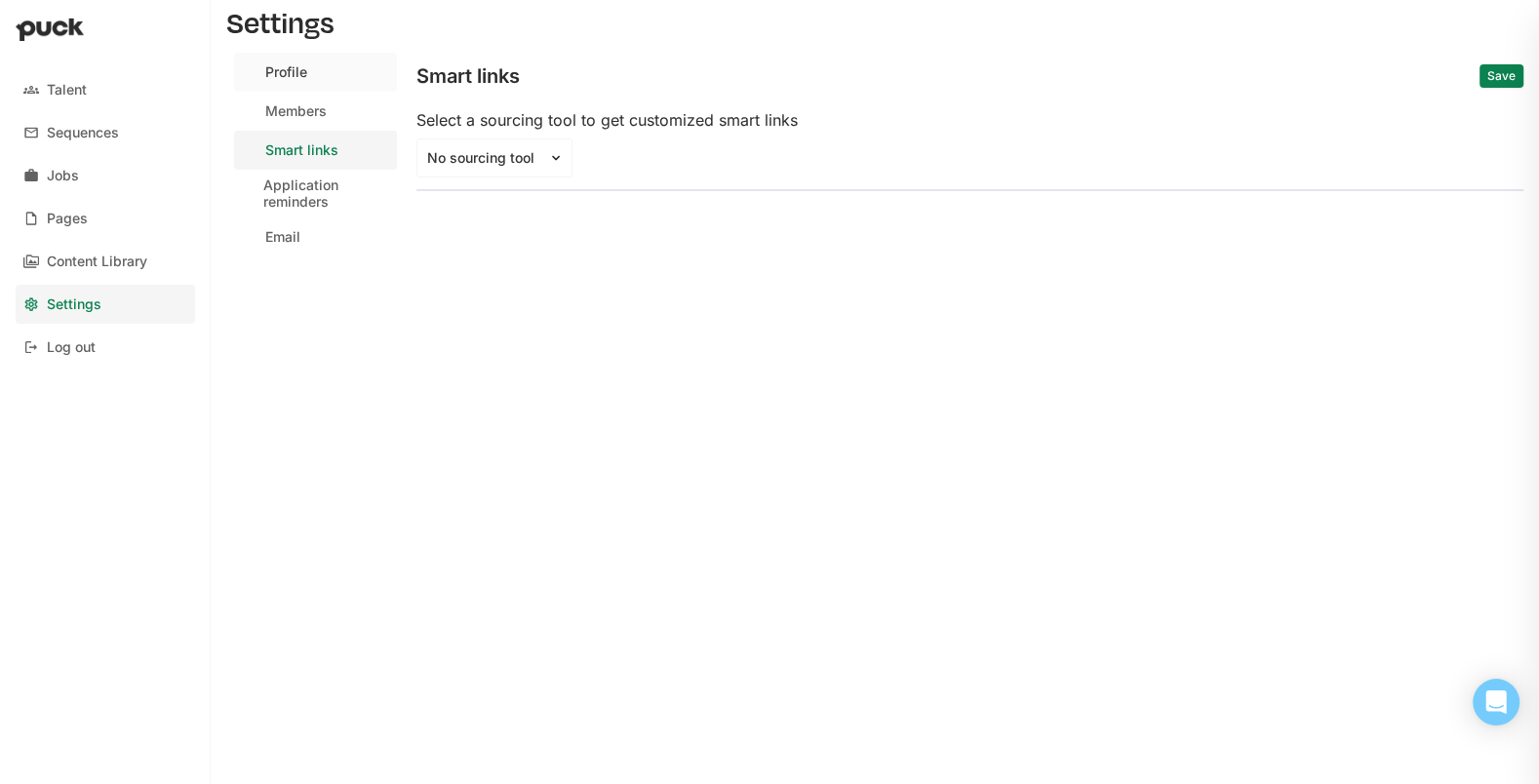click on "Profile" at bounding box center (315, 72) 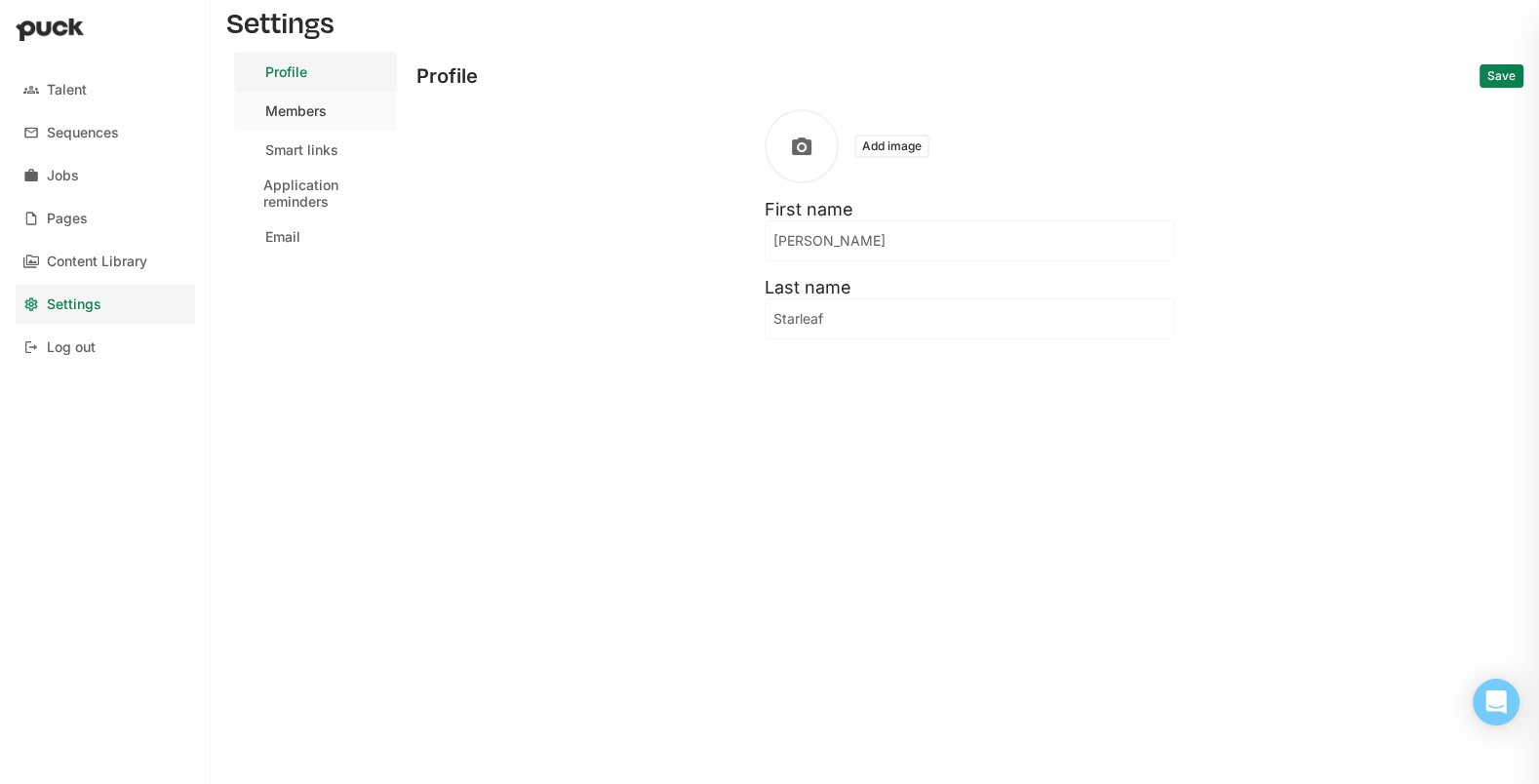 click on "Members" at bounding box center [315, 111] 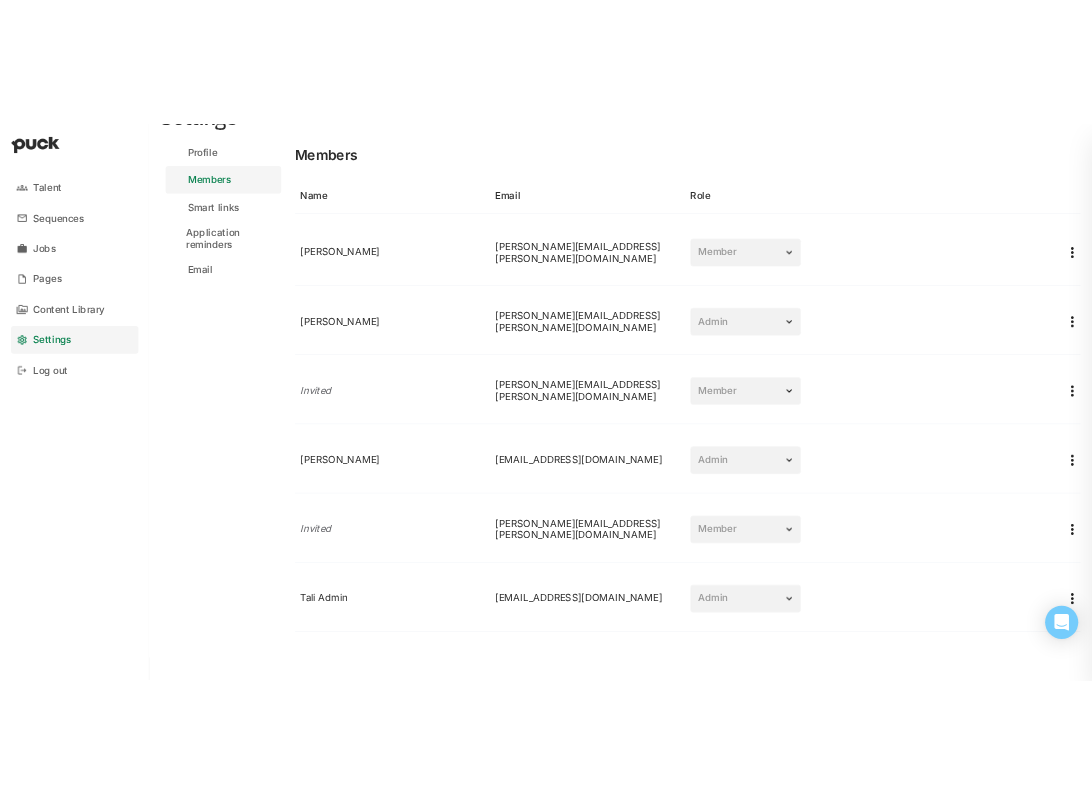 scroll, scrollTop: 62, scrollLeft: 0, axis: vertical 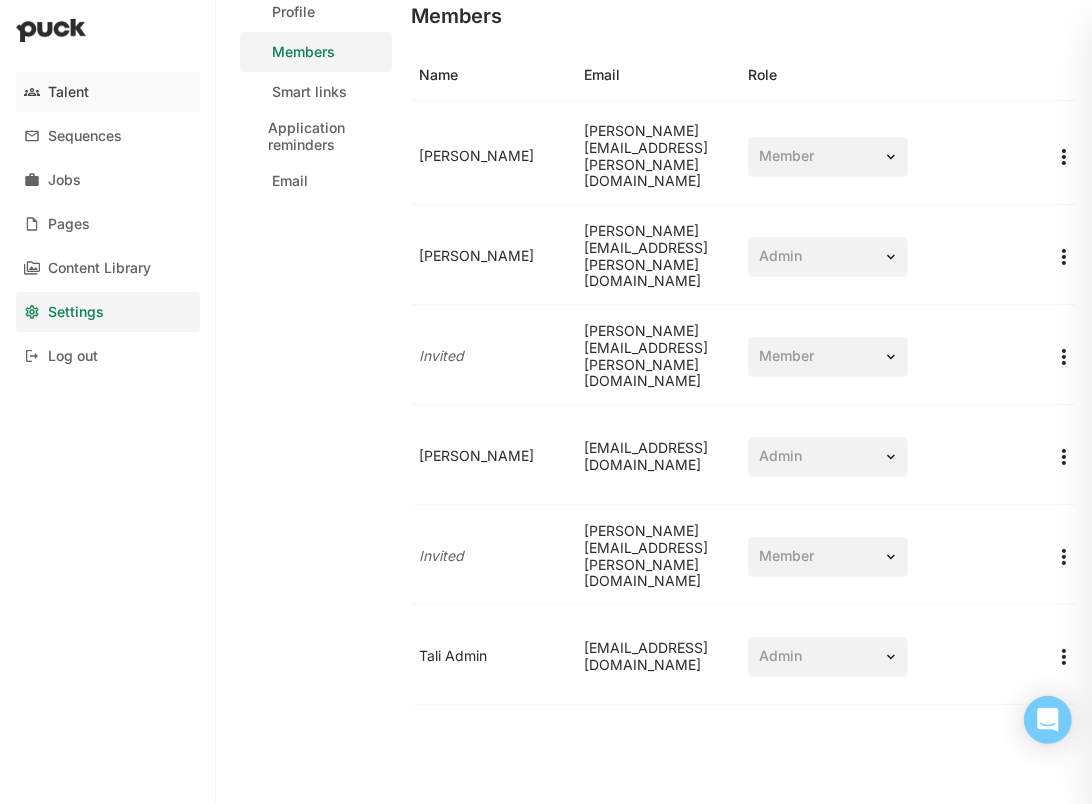 click on "Talent" at bounding box center (108, 92) 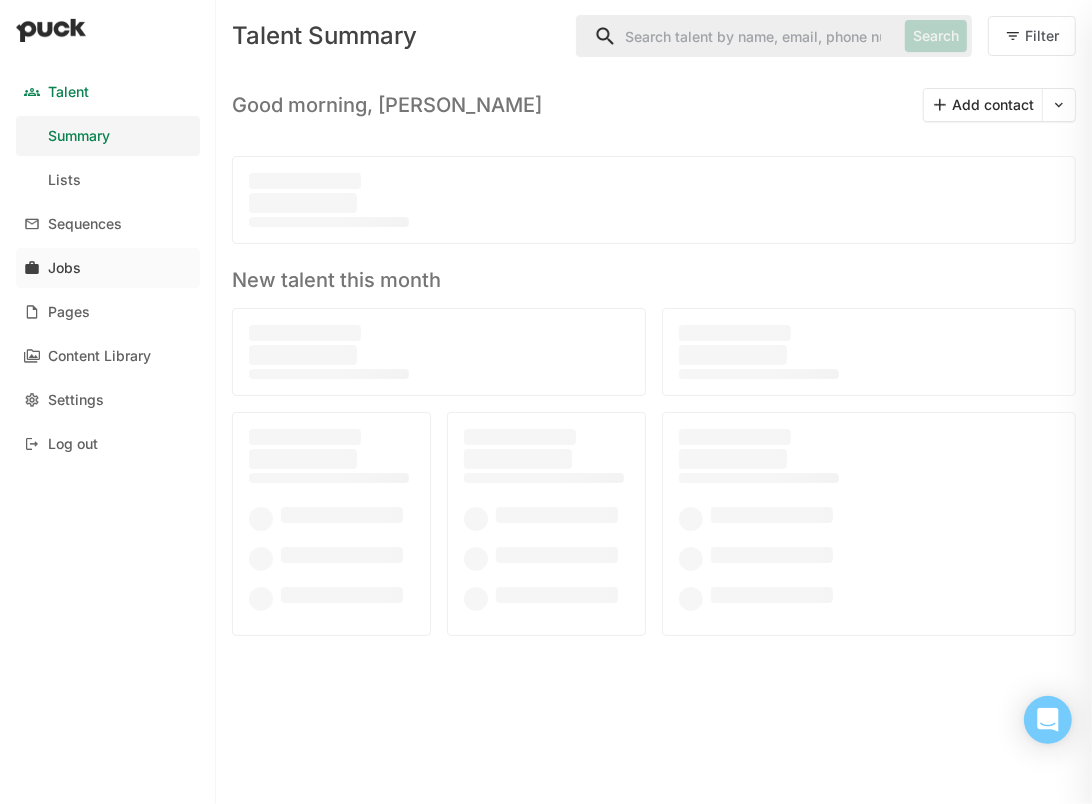 click on "Jobs" at bounding box center [108, 268] 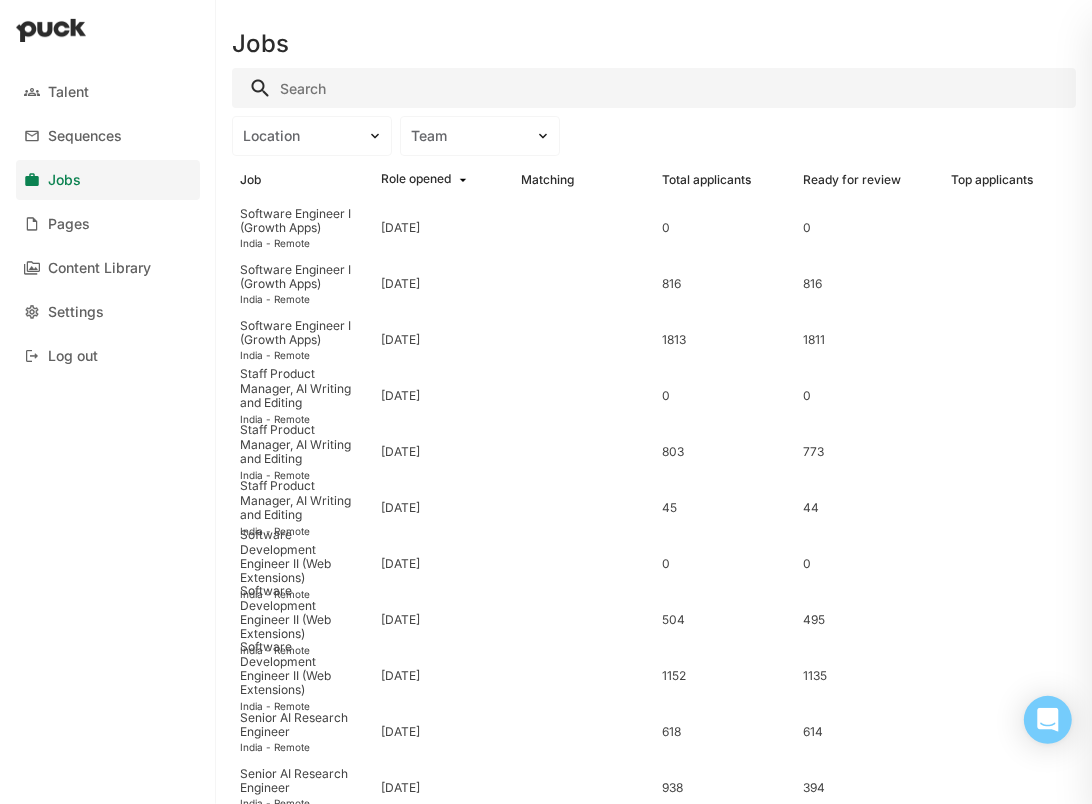 click at bounding box center (51, 30) 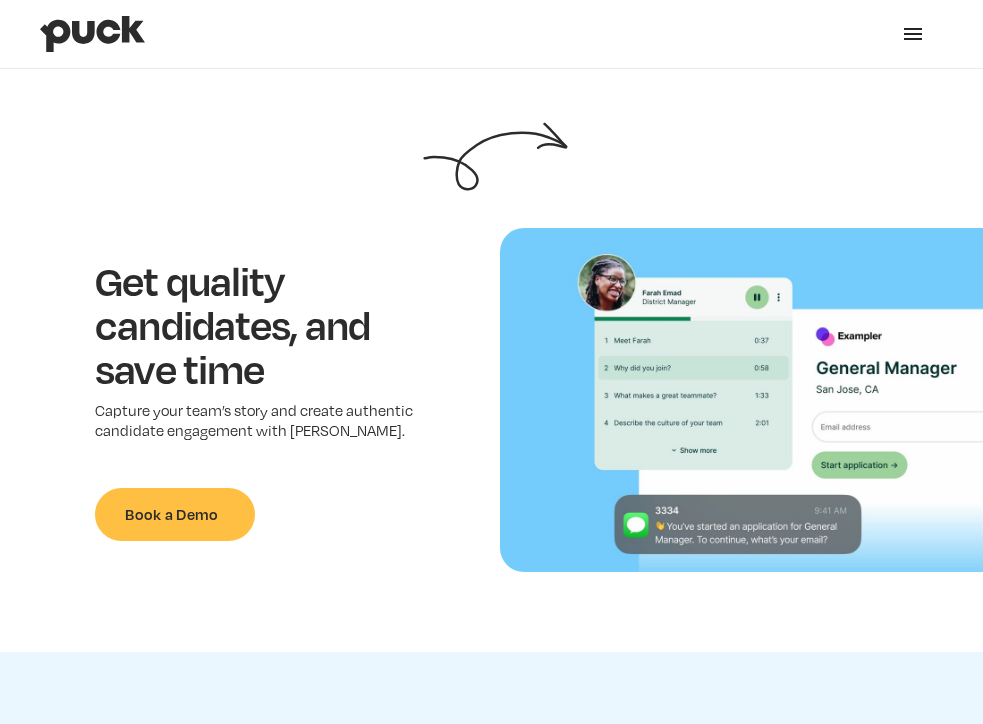 scroll, scrollTop: 0, scrollLeft: 0, axis: both 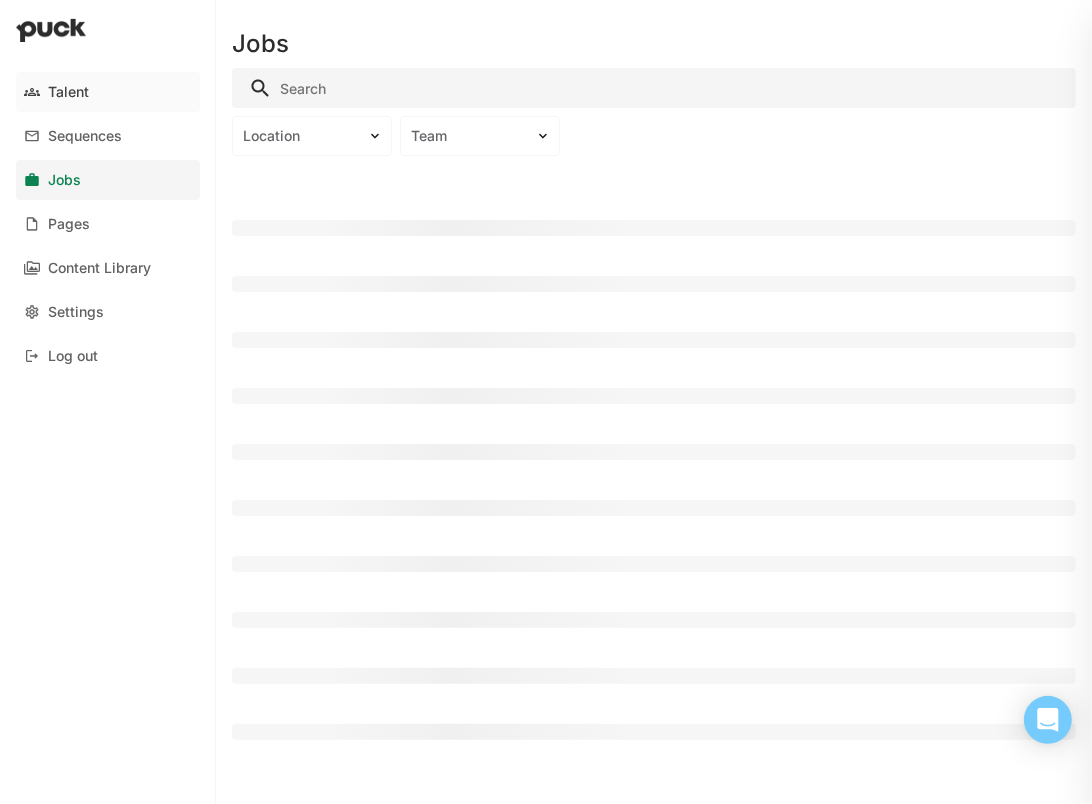 click on "Talent" at bounding box center (68, 92) 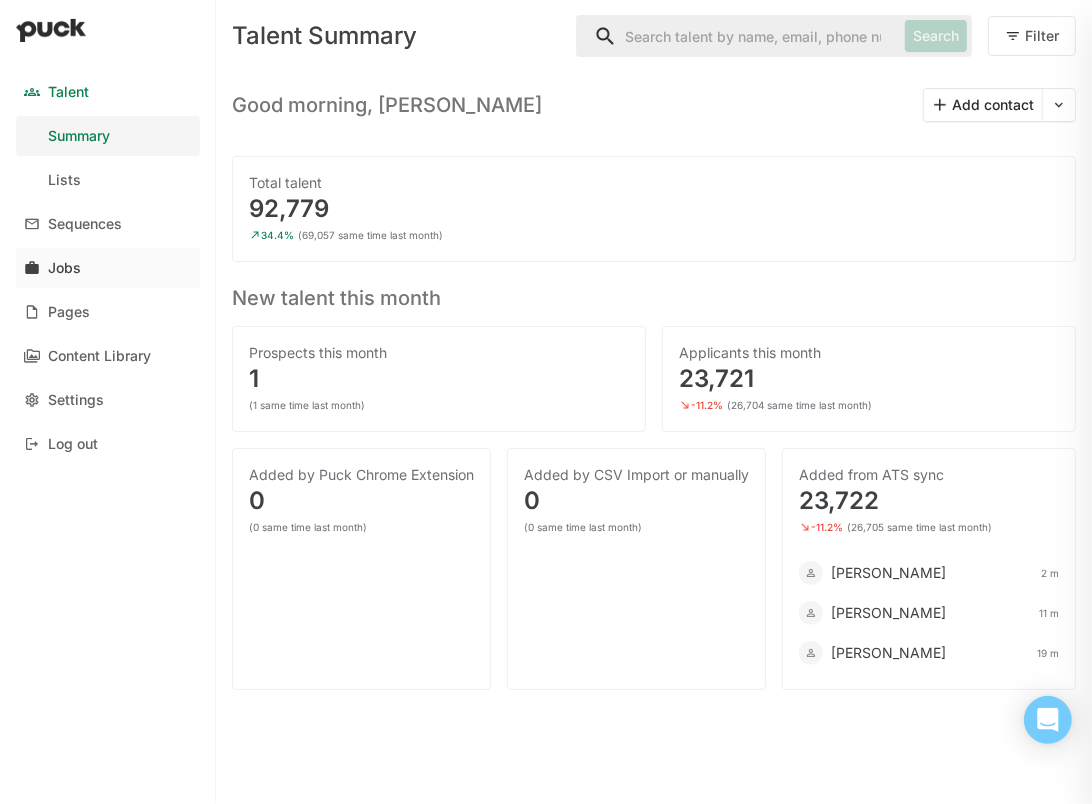click on "Jobs" at bounding box center [108, 268] 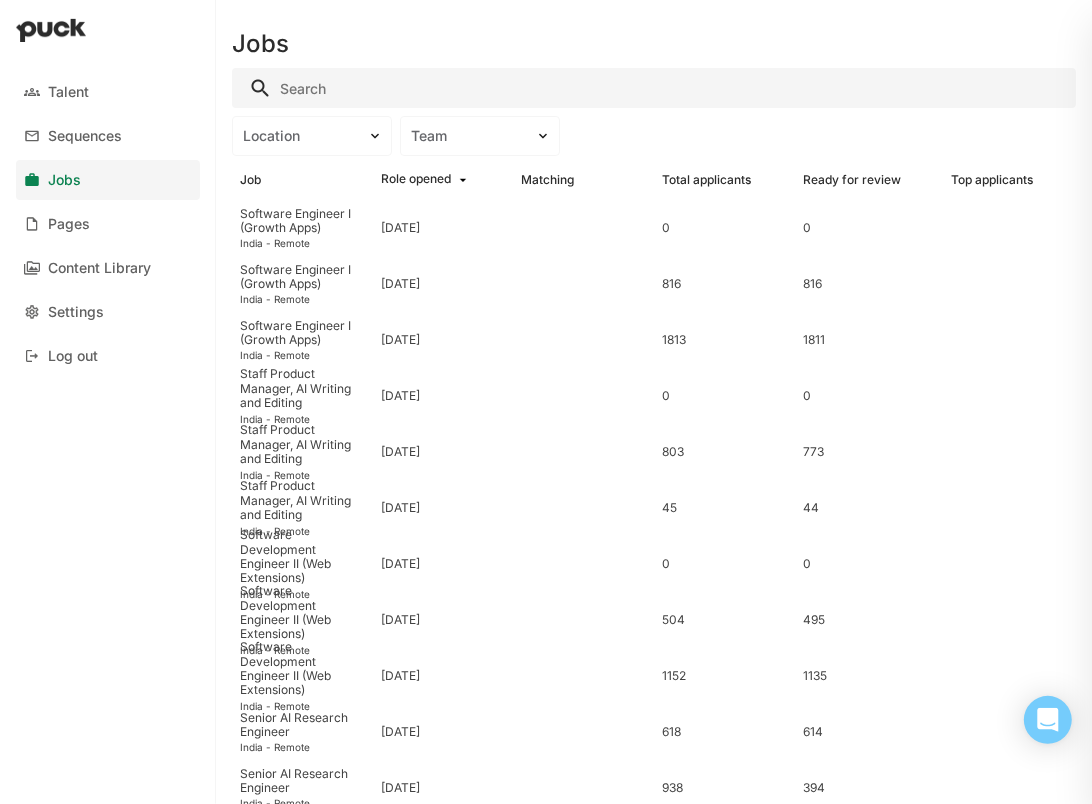 click at bounding box center (654, 88) 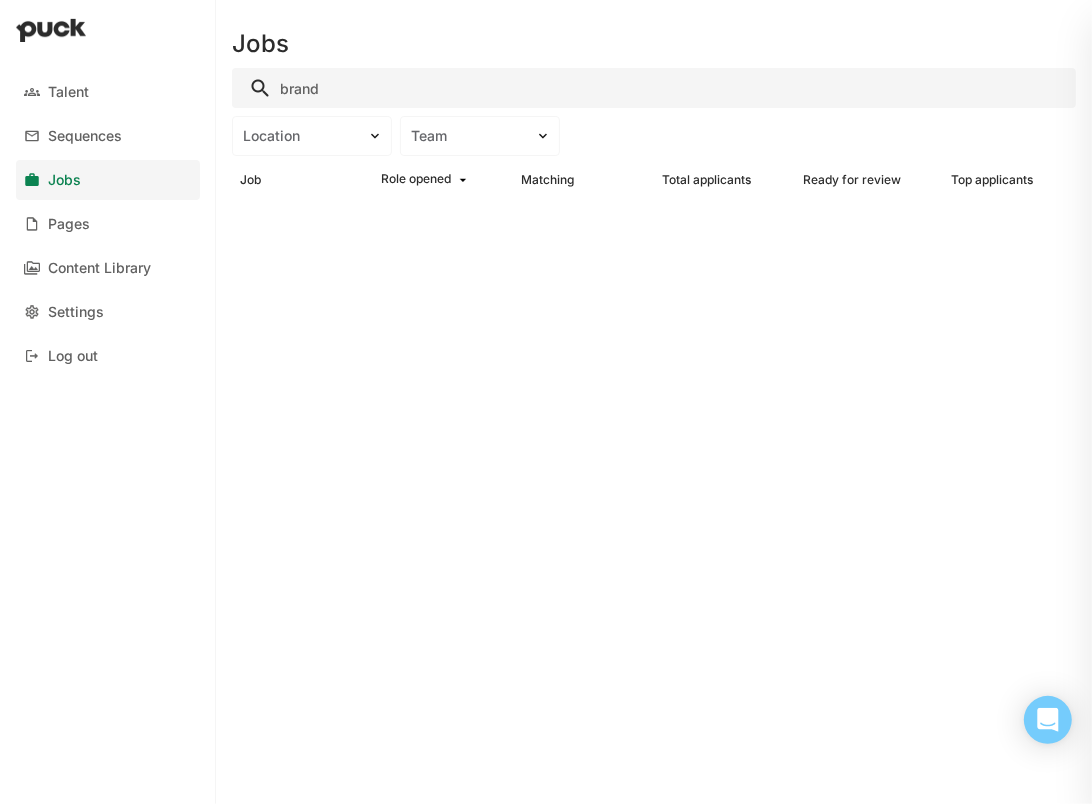 type on "brand" 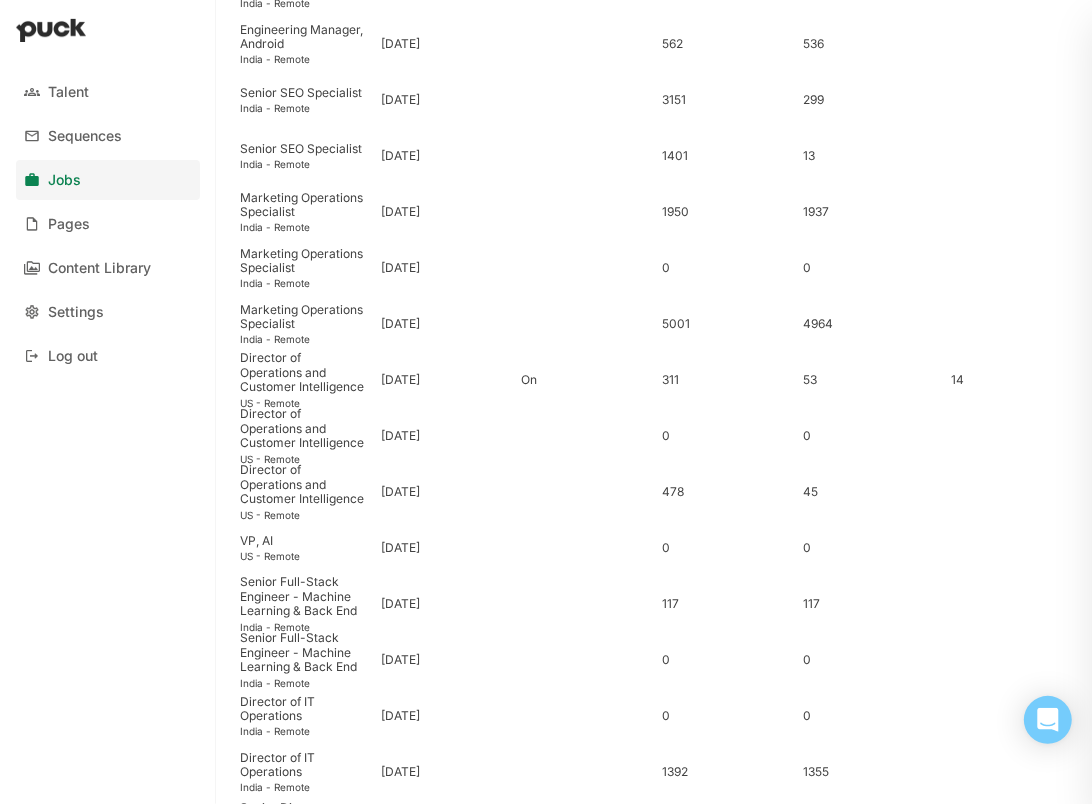 scroll, scrollTop: 1523, scrollLeft: 0, axis: vertical 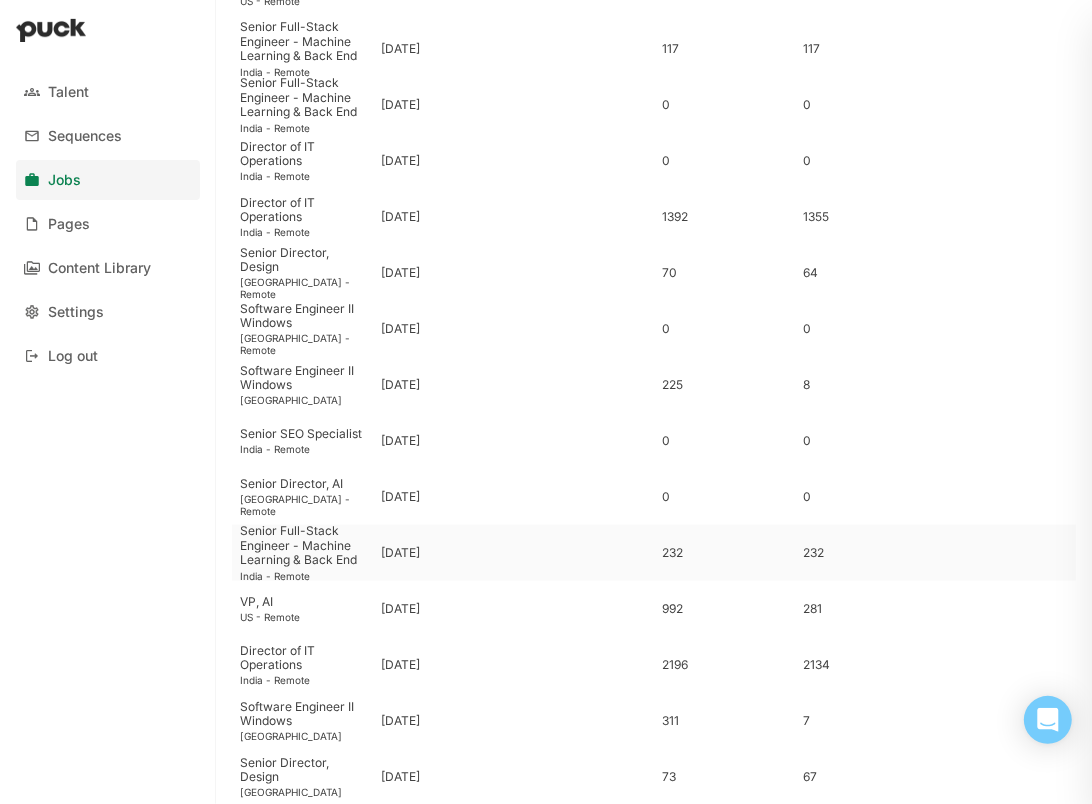 type 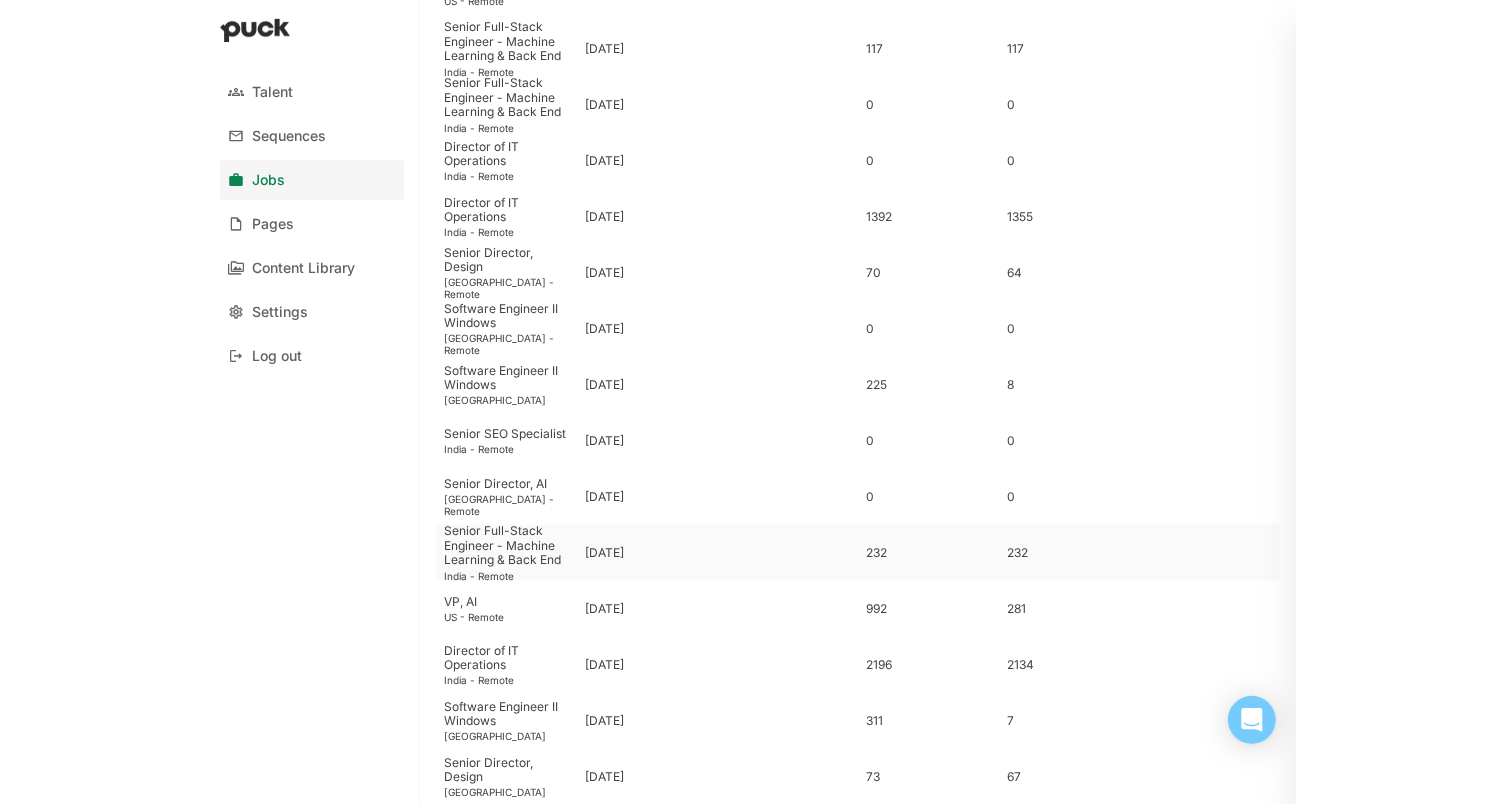 scroll, scrollTop: 0, scrollLeft: 0, axis: both 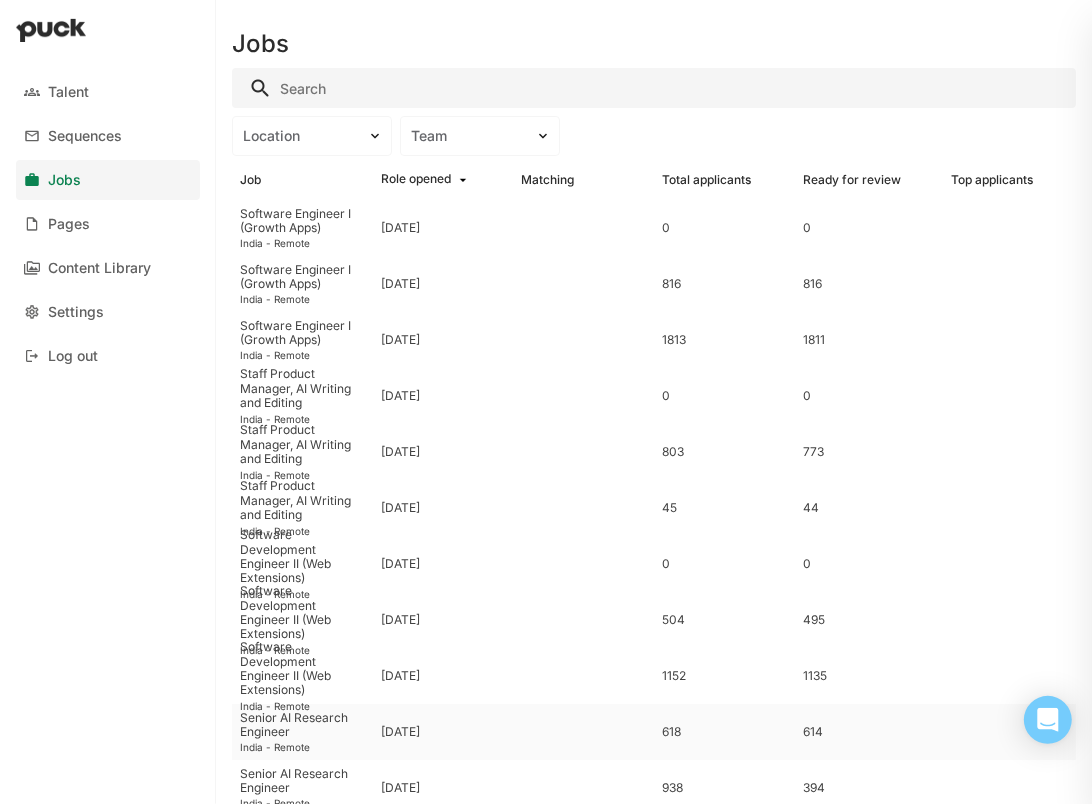 click on "Senior AI Research Engineer" at bounding box center [302, 725] 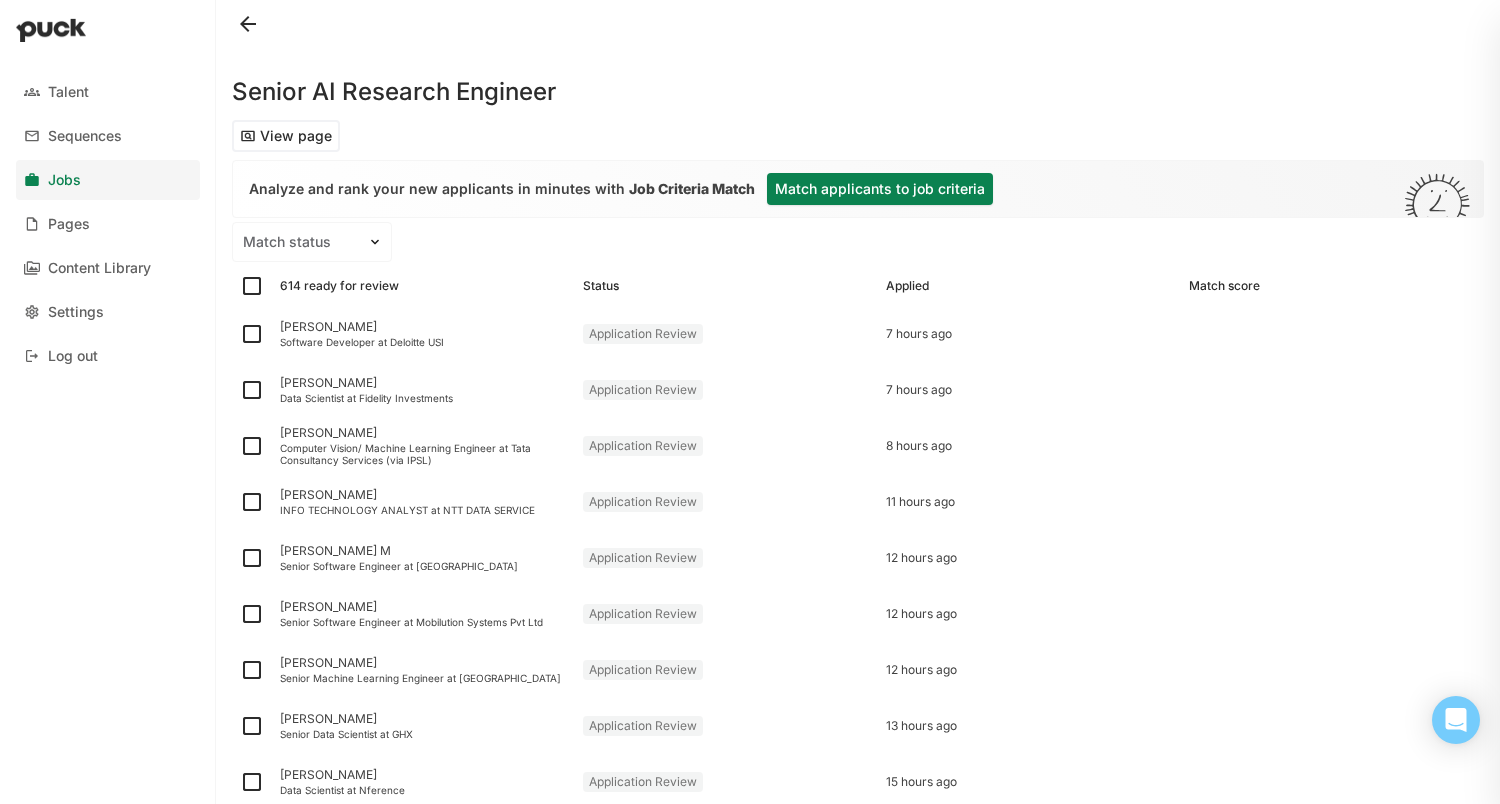 click on "Match applicants to job criteria" at bounding box center (880, 189) 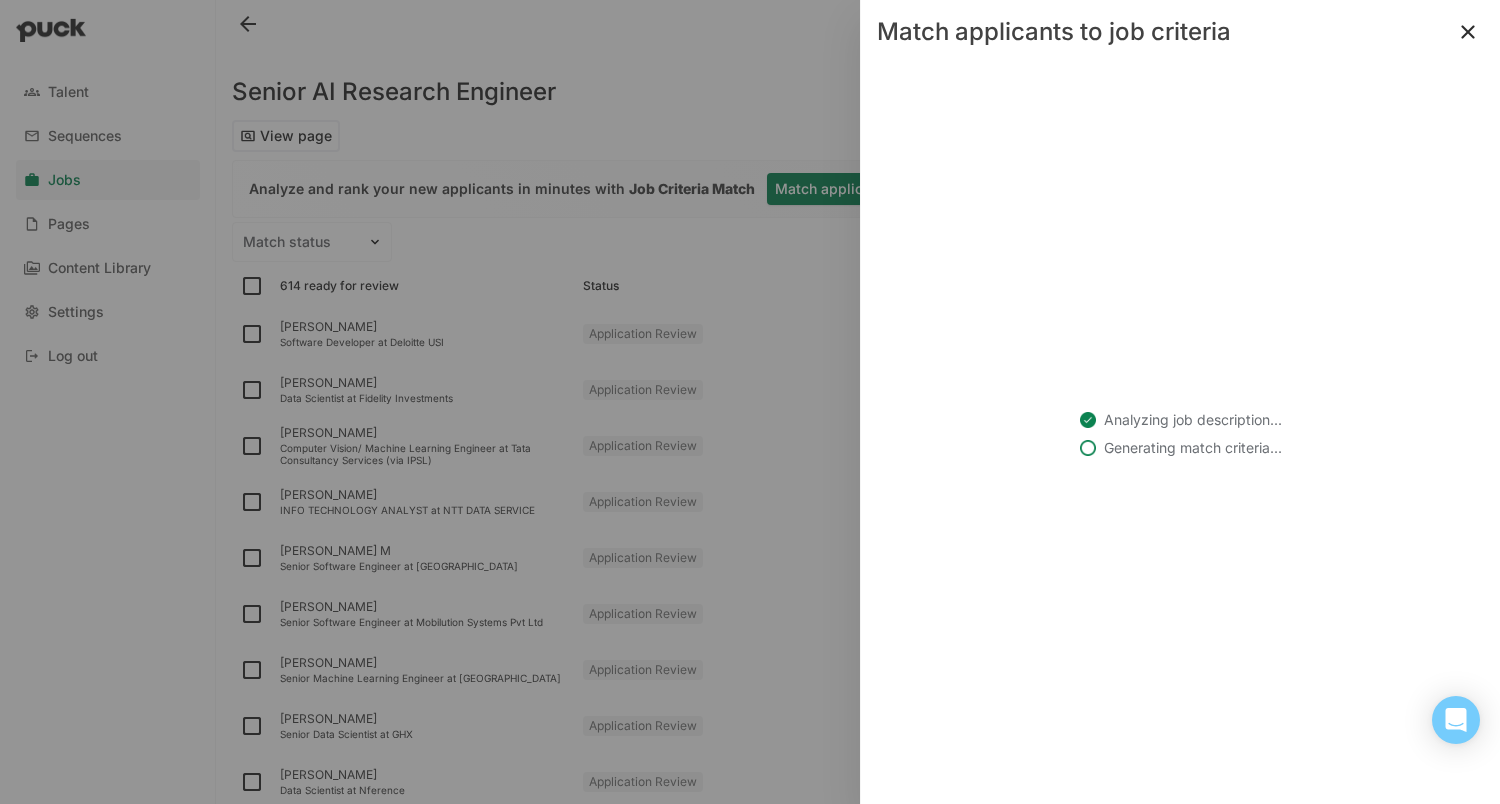 click on "Analyzing job description... Generating match criteria..." at bounding box center (1180, 434) 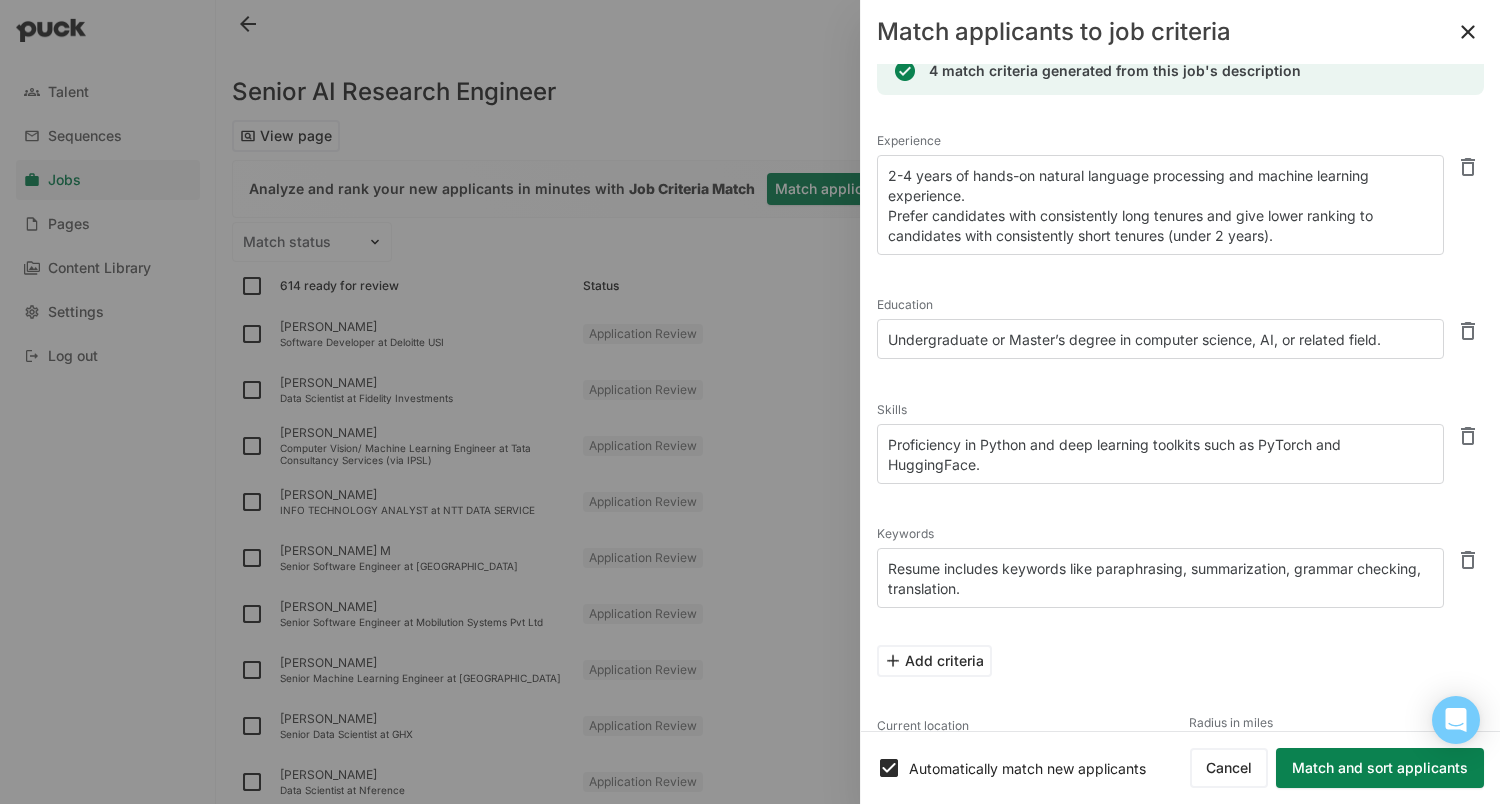 scroll, scrollTop: 31, scrollLeft: 0, axis: vertical 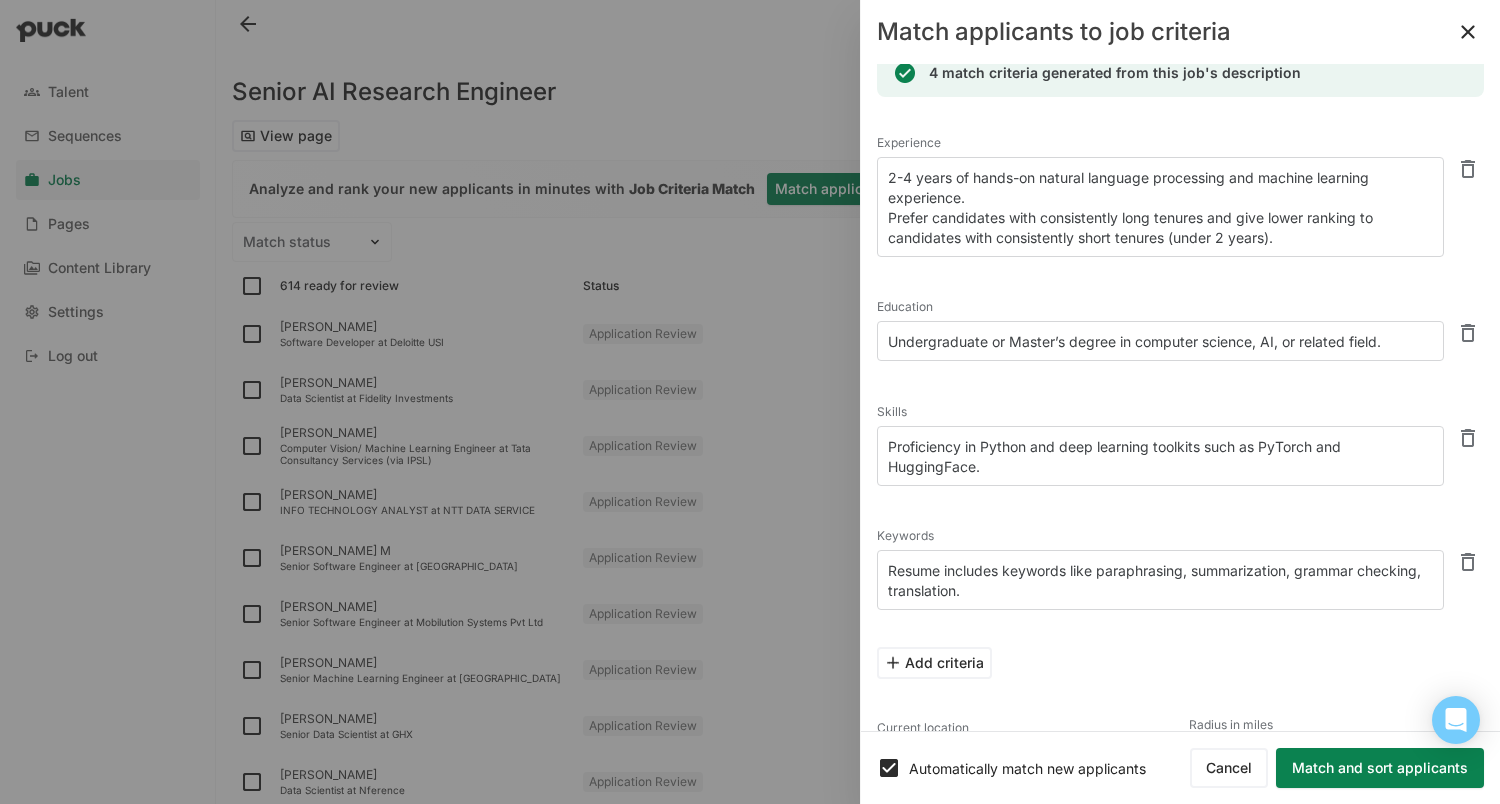drag, startPoint x: 1121, startPoint y: 191, endPoint x: 1118, endPoint y: 532, distance: 341.01318 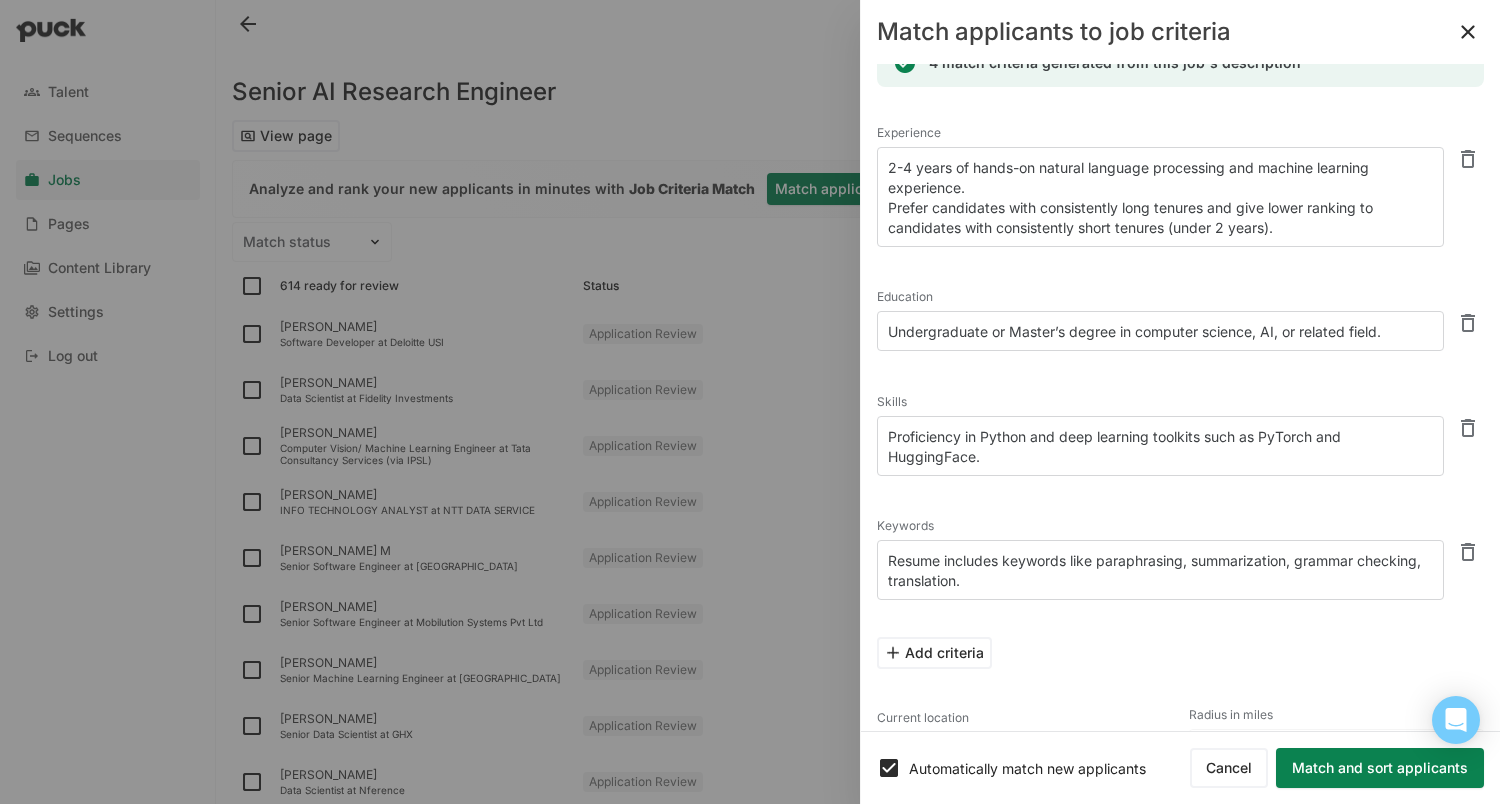scroll, scrollTop: 46, scrollLeft: 0, axis: vertical 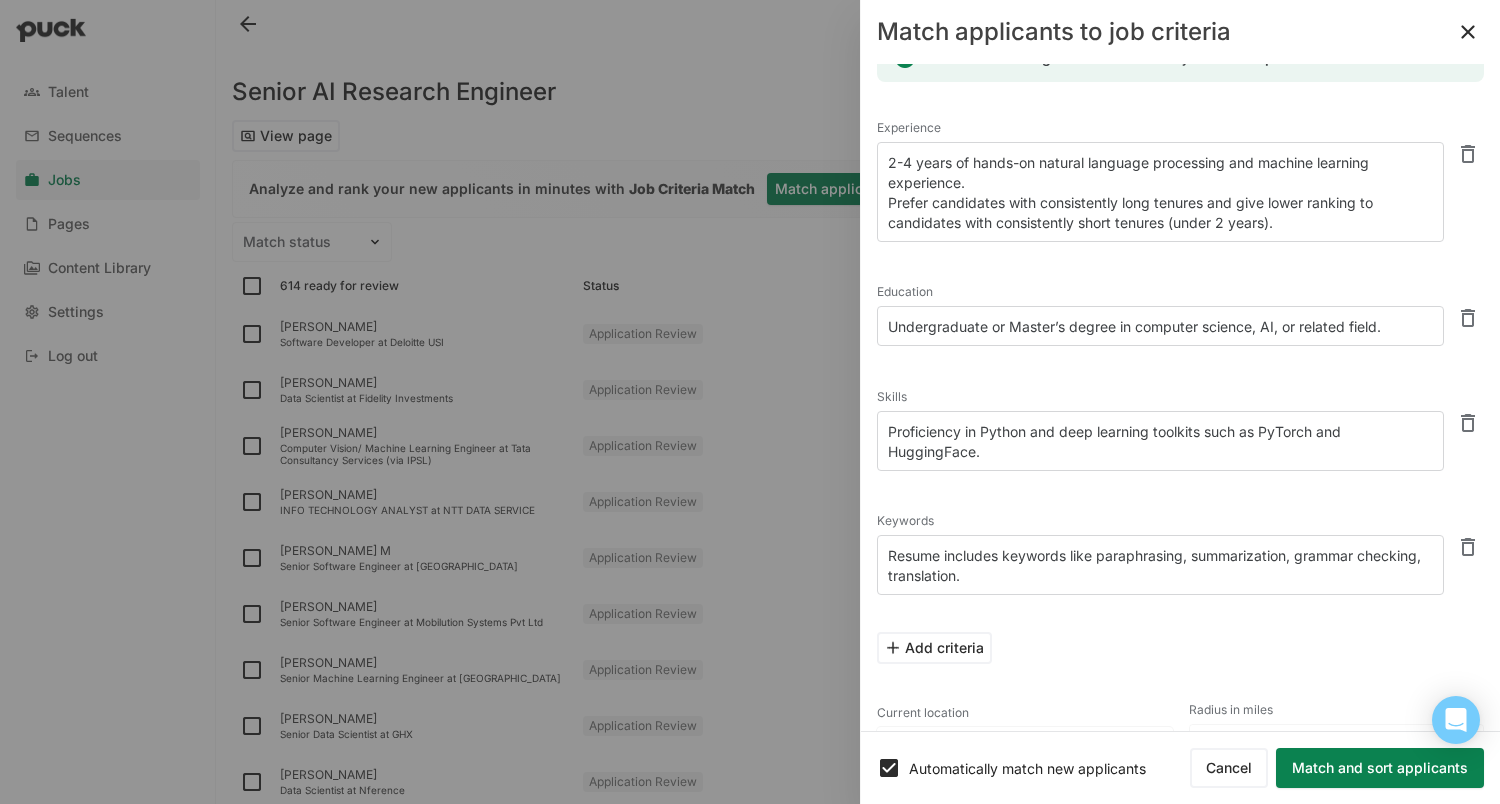click on "Resume includes keywords like paraphrasing, summarization, grammar checking, translation." at bounding box center (1160, 565) 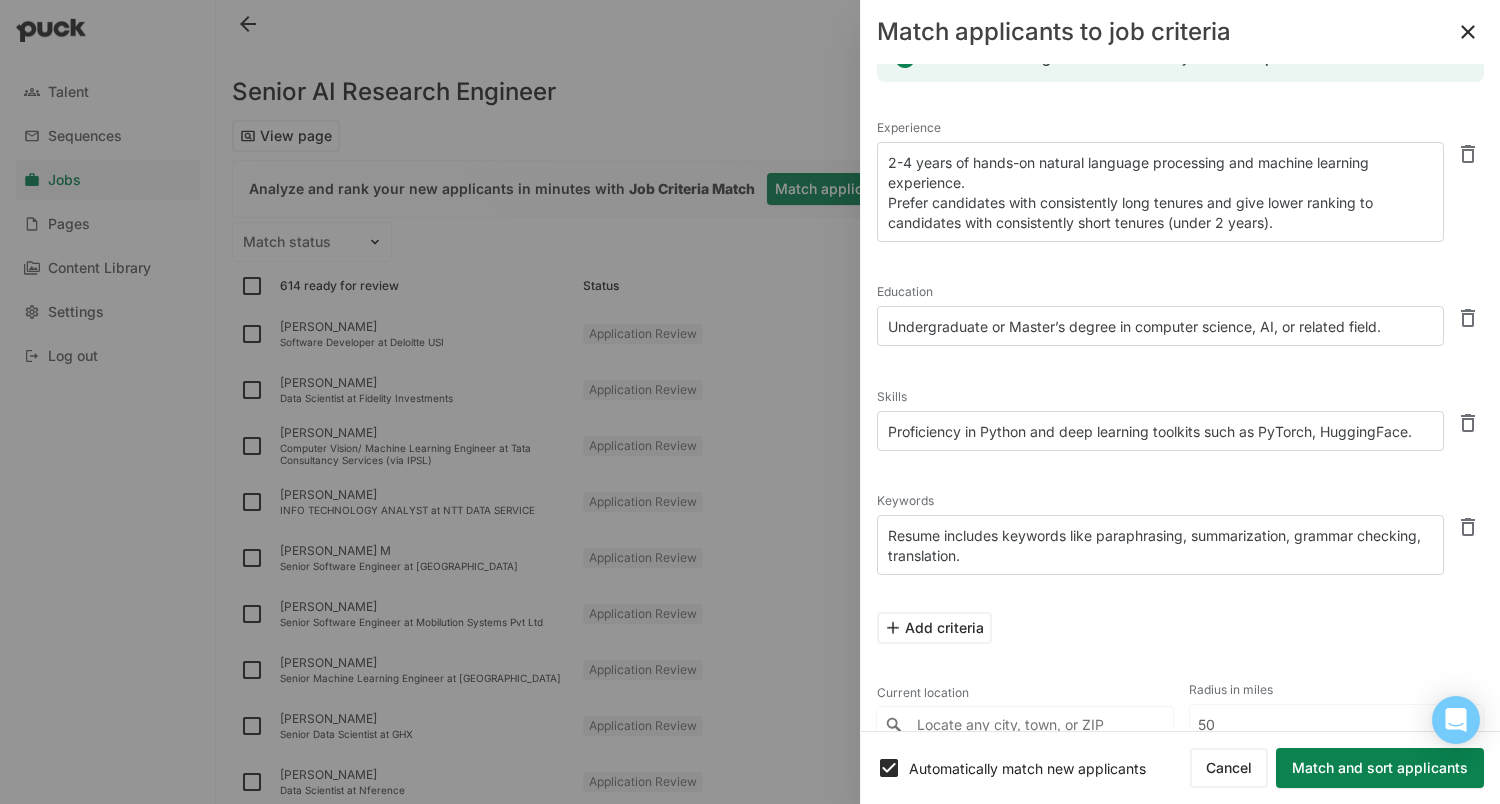 drag, startPoint x: 1358, startPoint y: 430, endPoint x: 1557, endPoint y: 429, distance: 199.00252 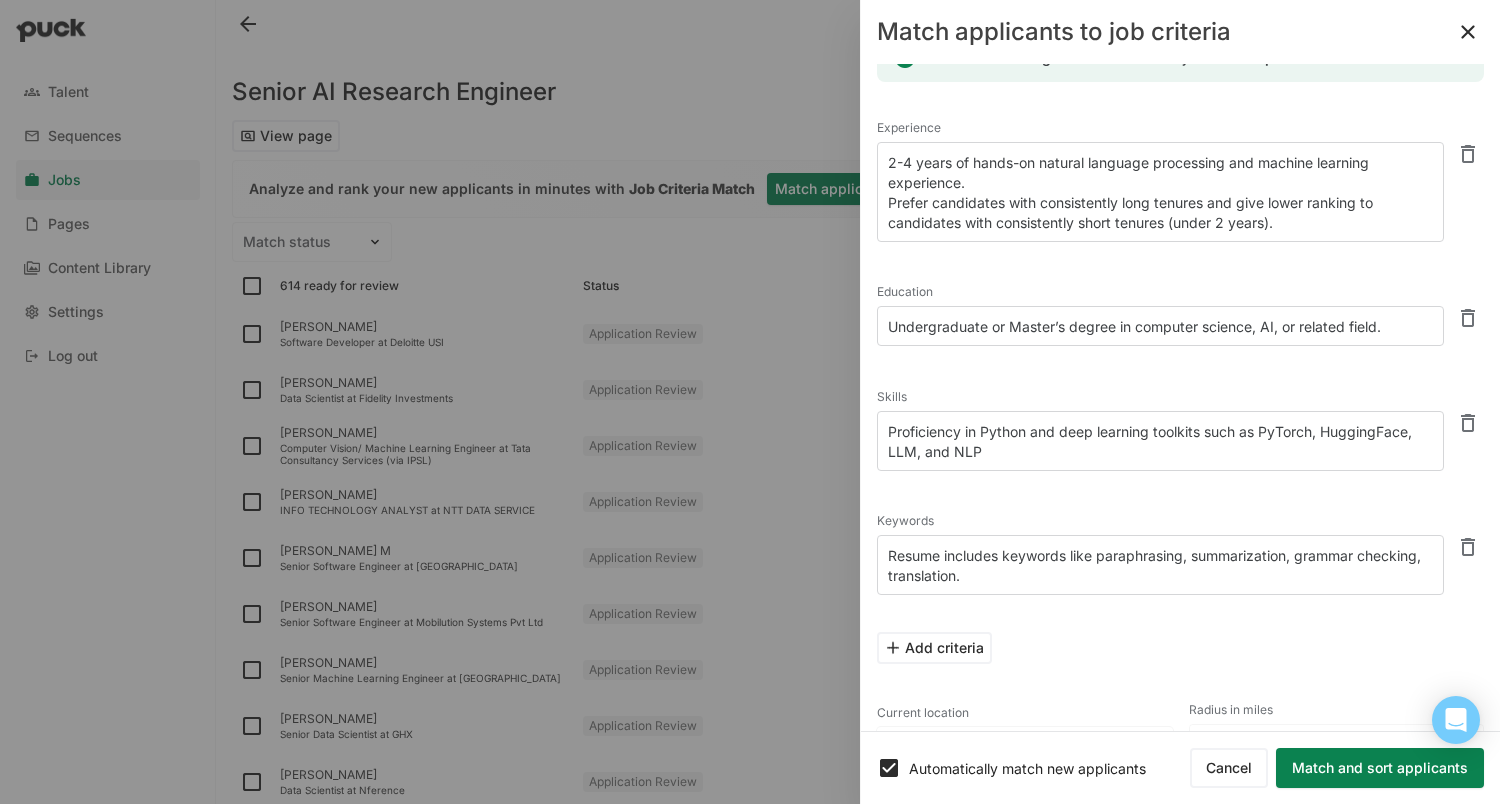 click on "Proficiency in Python and deep learning toolkits such as PyTorch, HuggingFace, LLM, and NLP" at bounding box center (1160, 441) 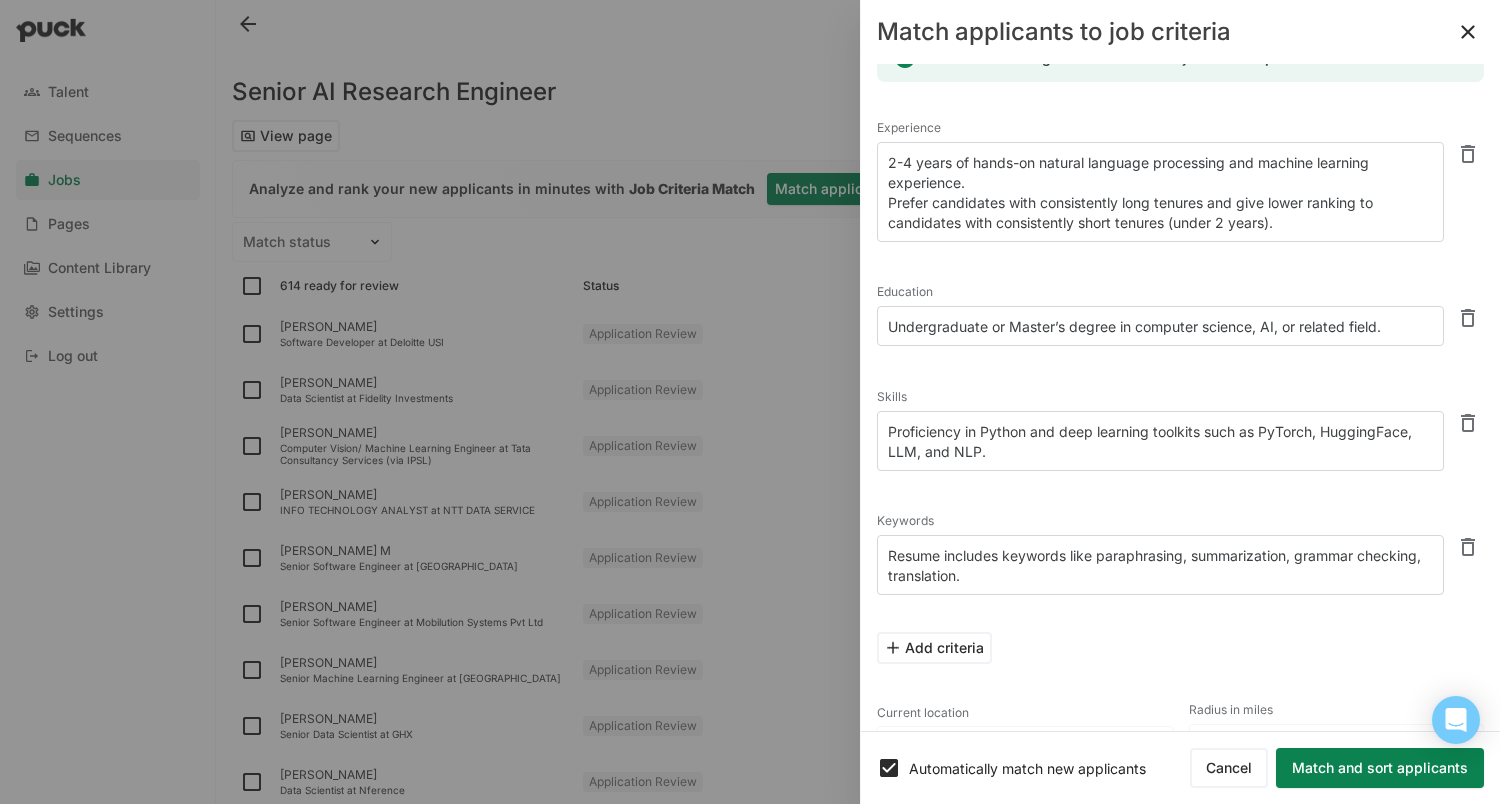 type on "Proficiency in Python and deep learning toolkits such as PyTorch, HuggingFace, LLM, and NLP." 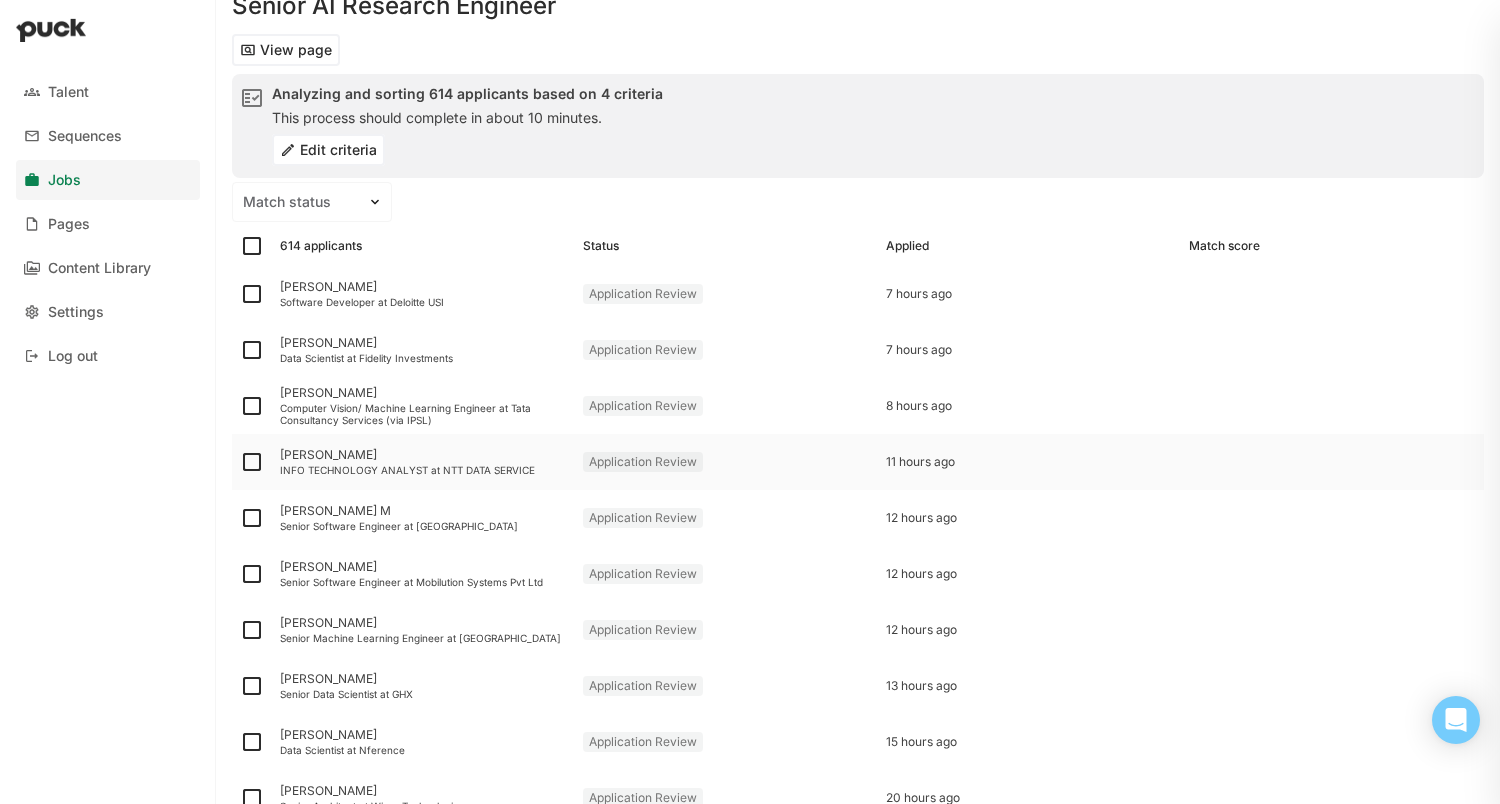 scroll, scrollTop: 0, scrollLeft: 0, axis: both 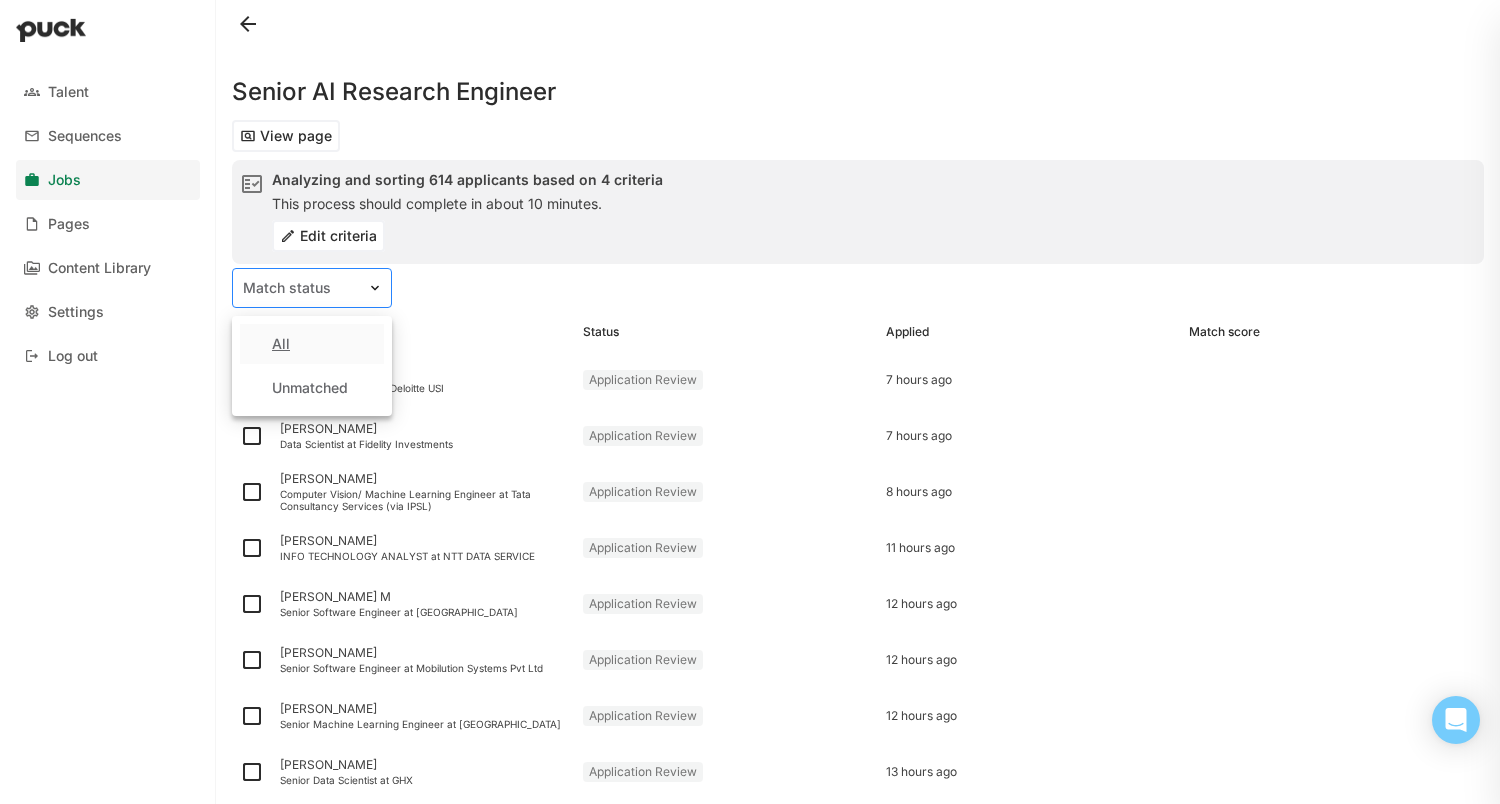 click on "Match status" at bounding box center [300, 288] 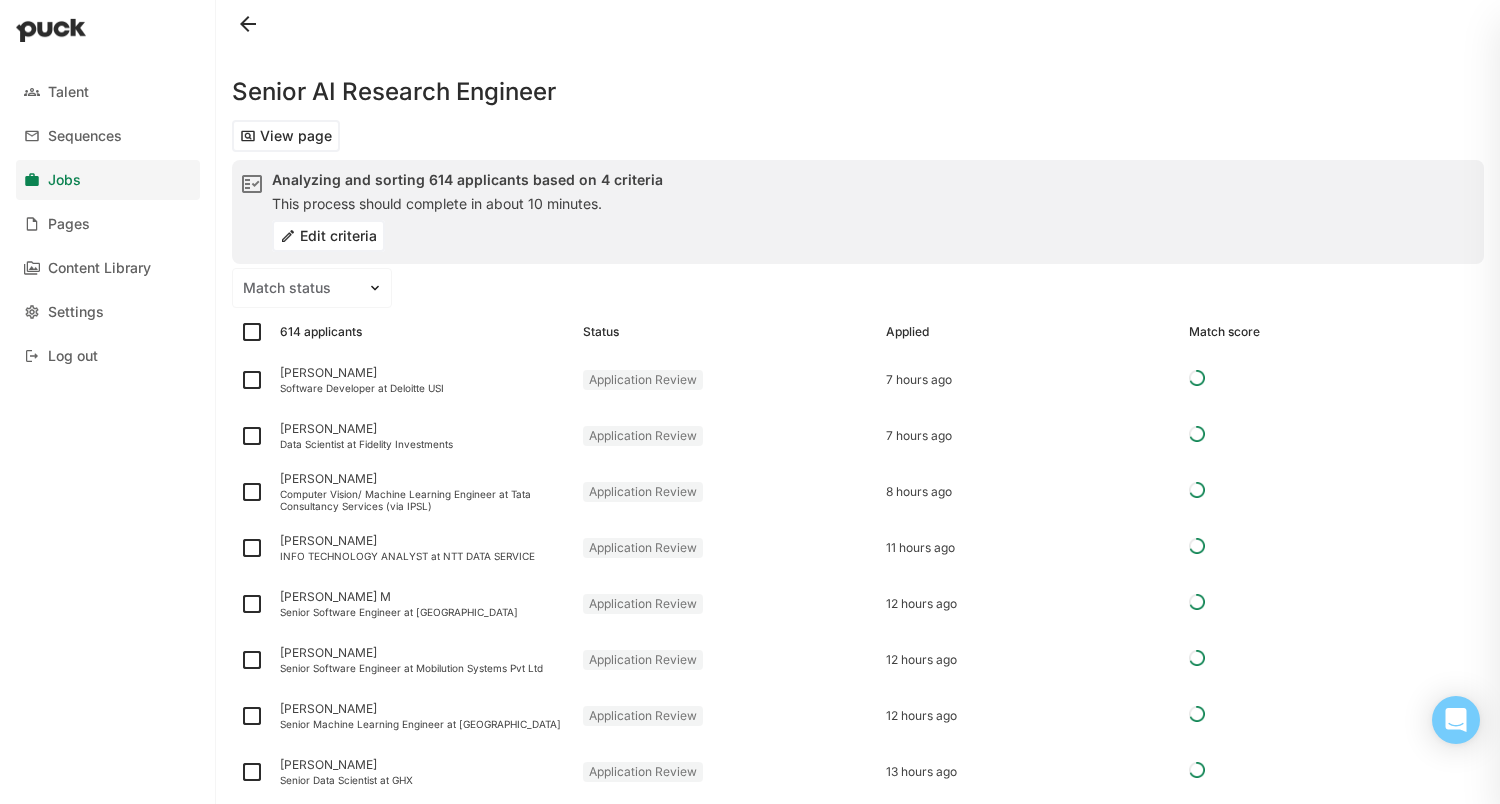 click on "Edit criteria" at bounding box center [328, 236] 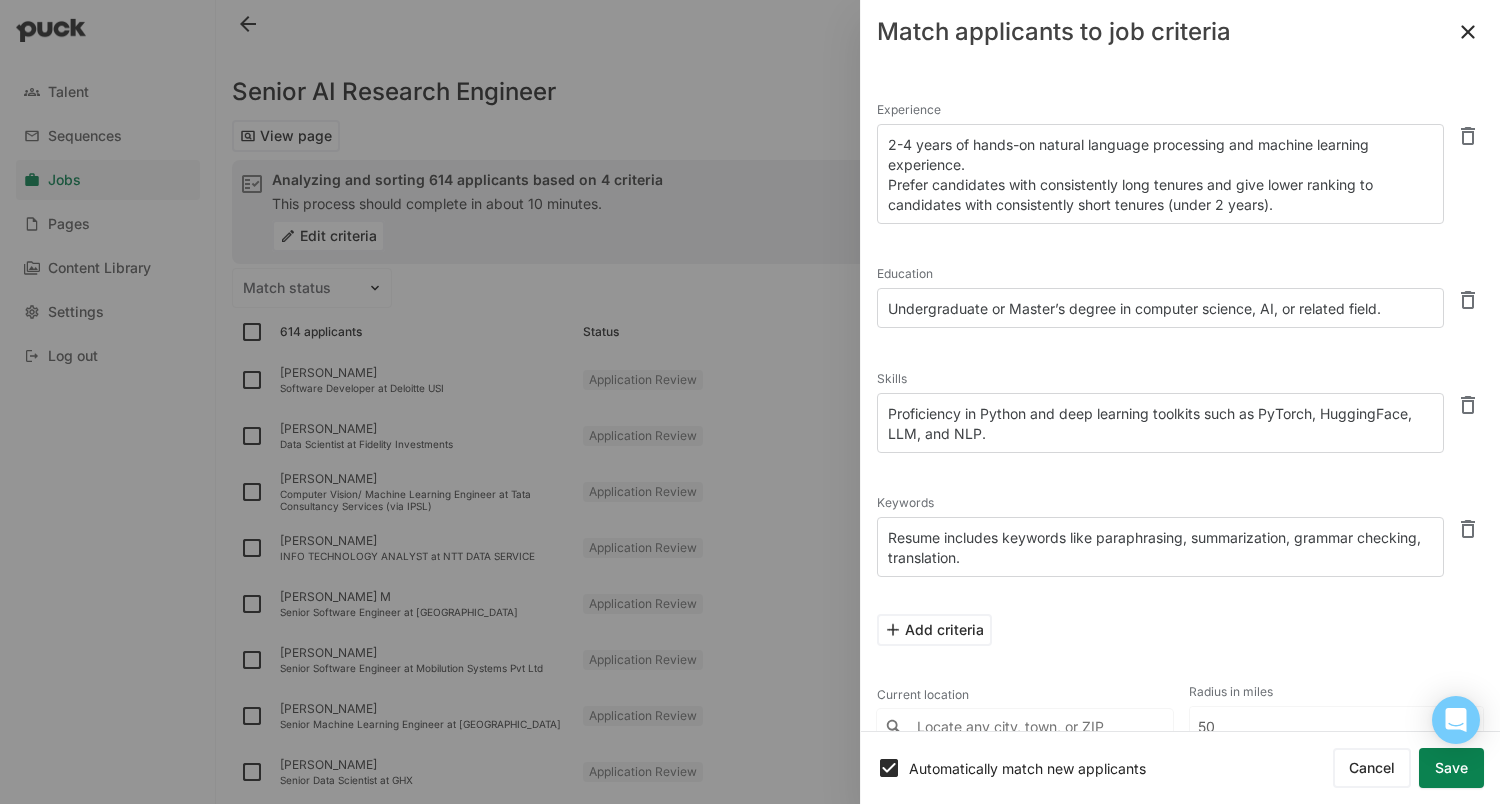 click on "2-4 years of hands-on natural language processing and machine learning experience.
Prefer candidates with consistently long tenures and give lower ranking to candidates with consistently short tenures (under 2 years)." at bounding box center (1160, 174) 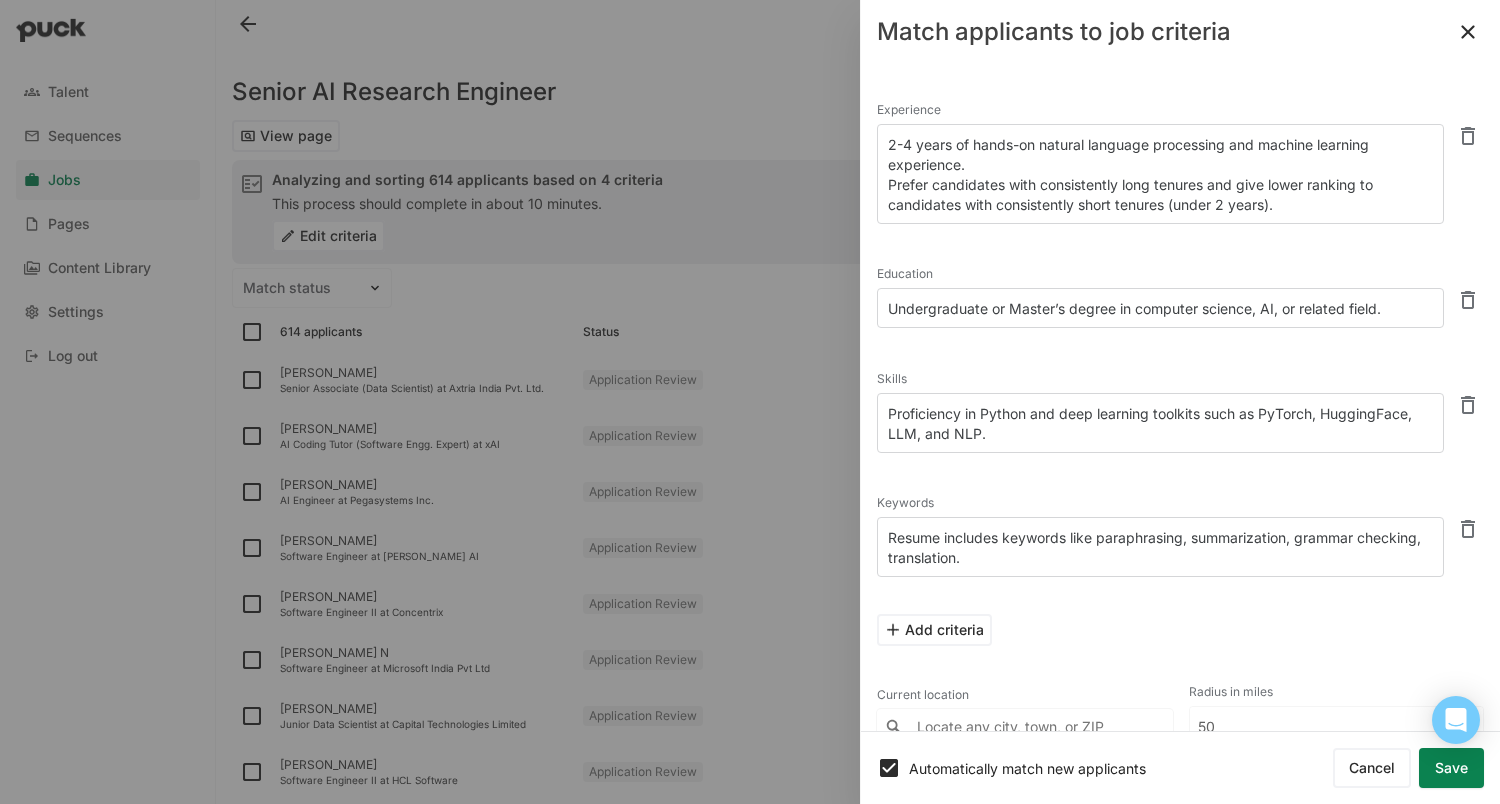 click on "2-4 years of hands-on natural language processing and machine learning experience.
Prefer candidates with consistently long tenures and give lower ranking to candidates with consistently short tenures (under 2 years)." at bounding box center (1160, 174) 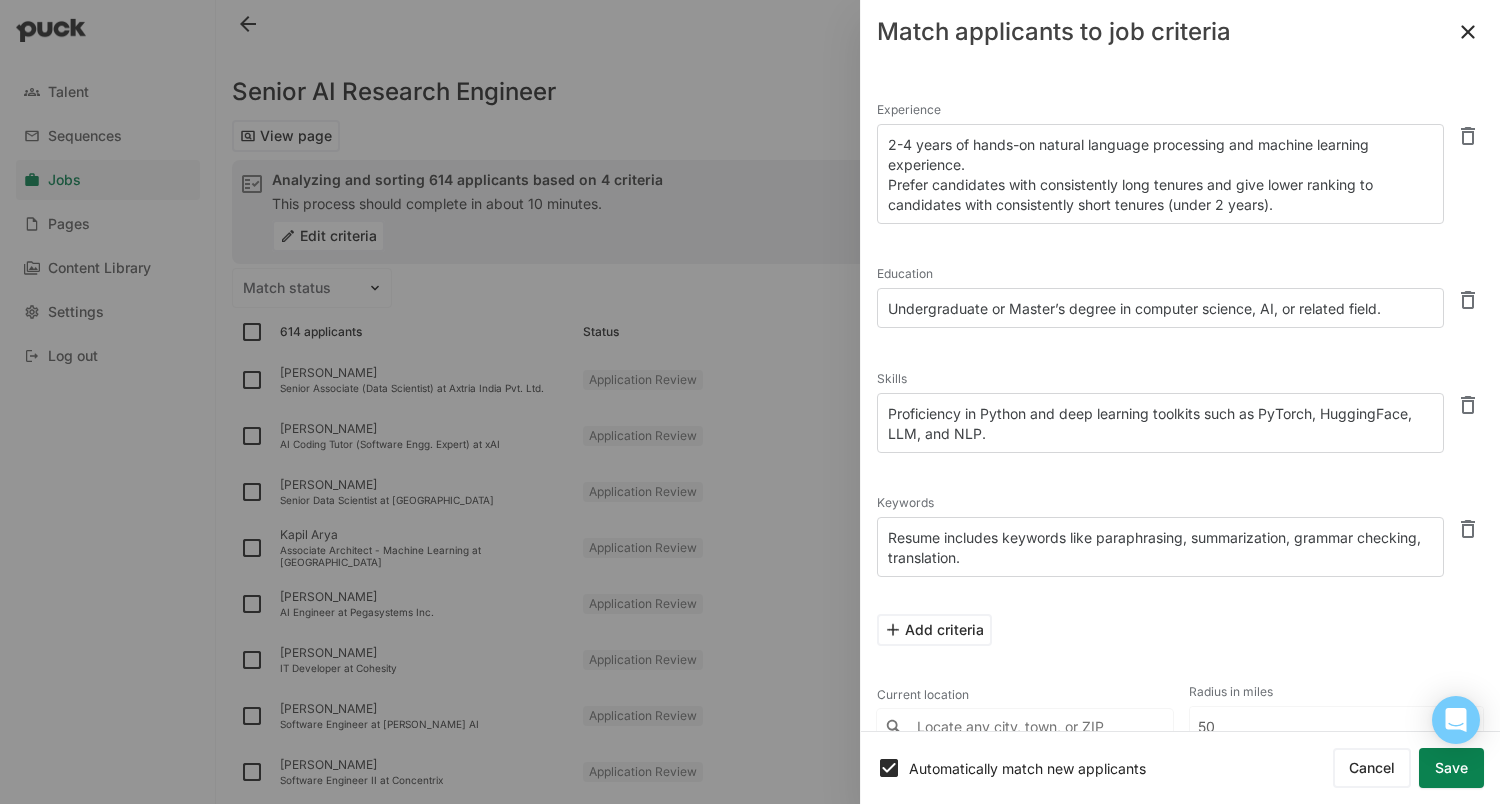 click at bounding box center (1468, 32) 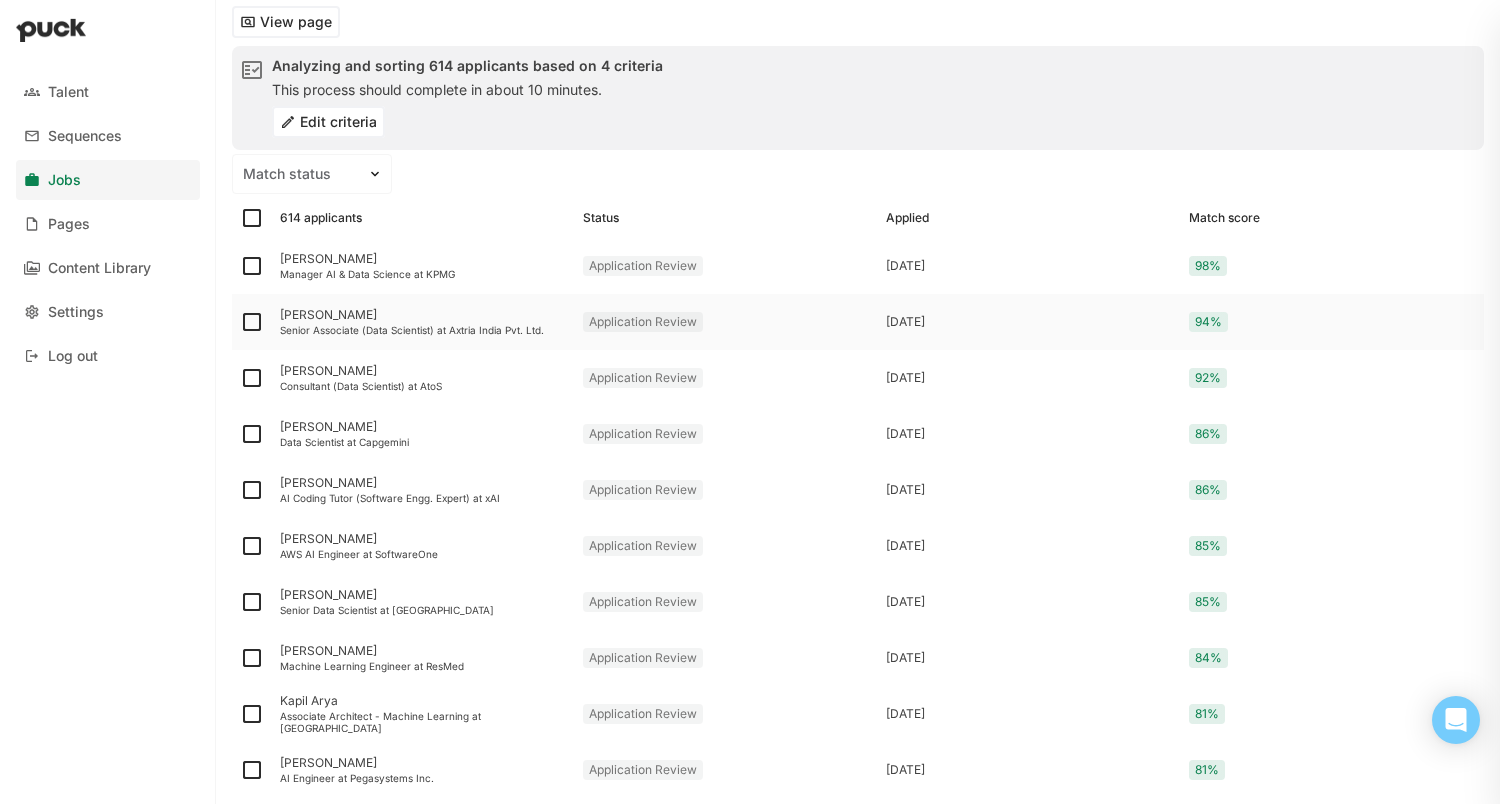 scroll, scrollTop: 204, scrollLeft: 0, axis: vertical 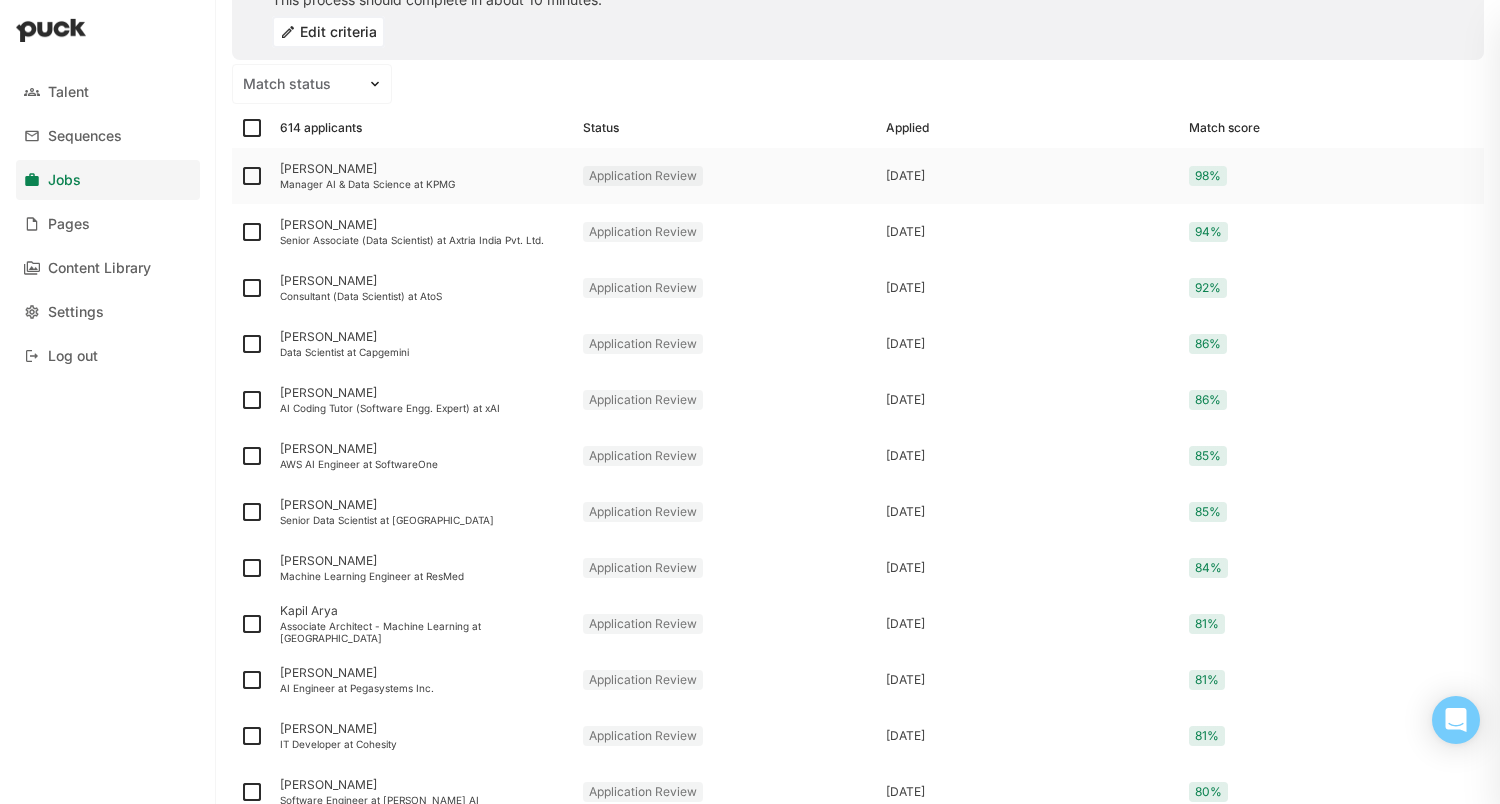 click on "[PERSON_NAME]" at bounding box center [423, 169] 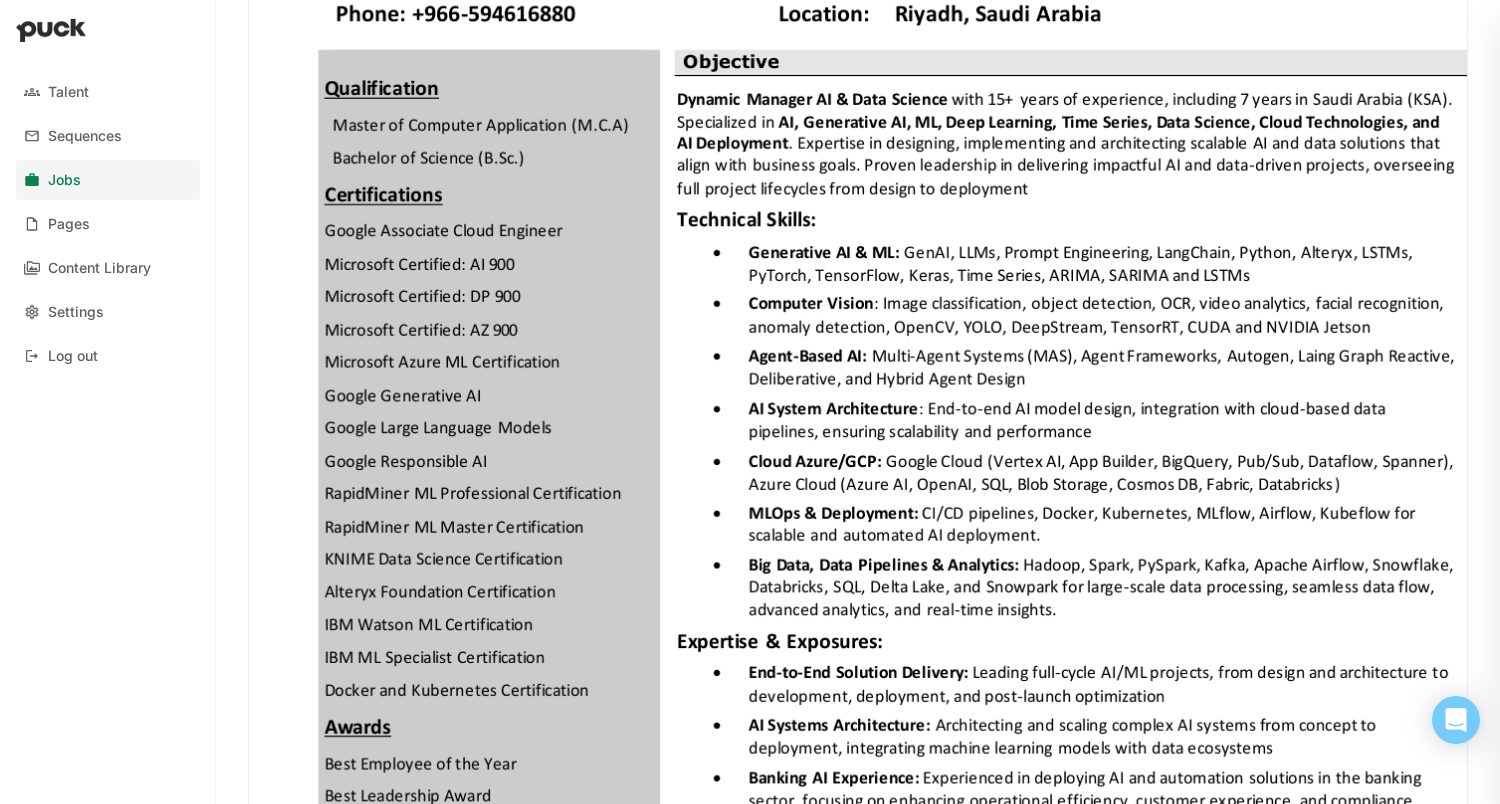 scroll, scrollTop: 566, scrollLeft: 0, axis: vertical 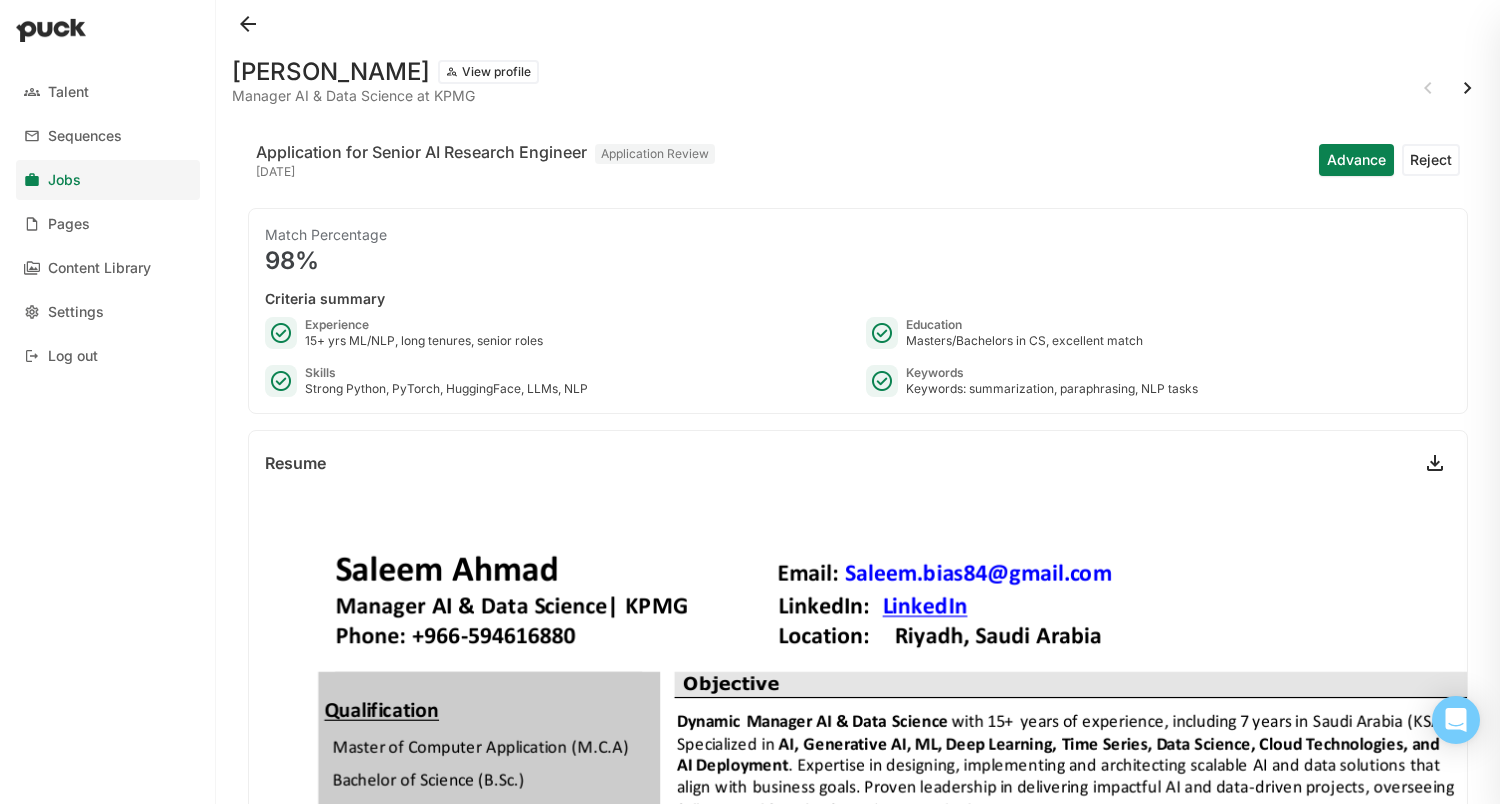 click at bounding box center [1468, 88] 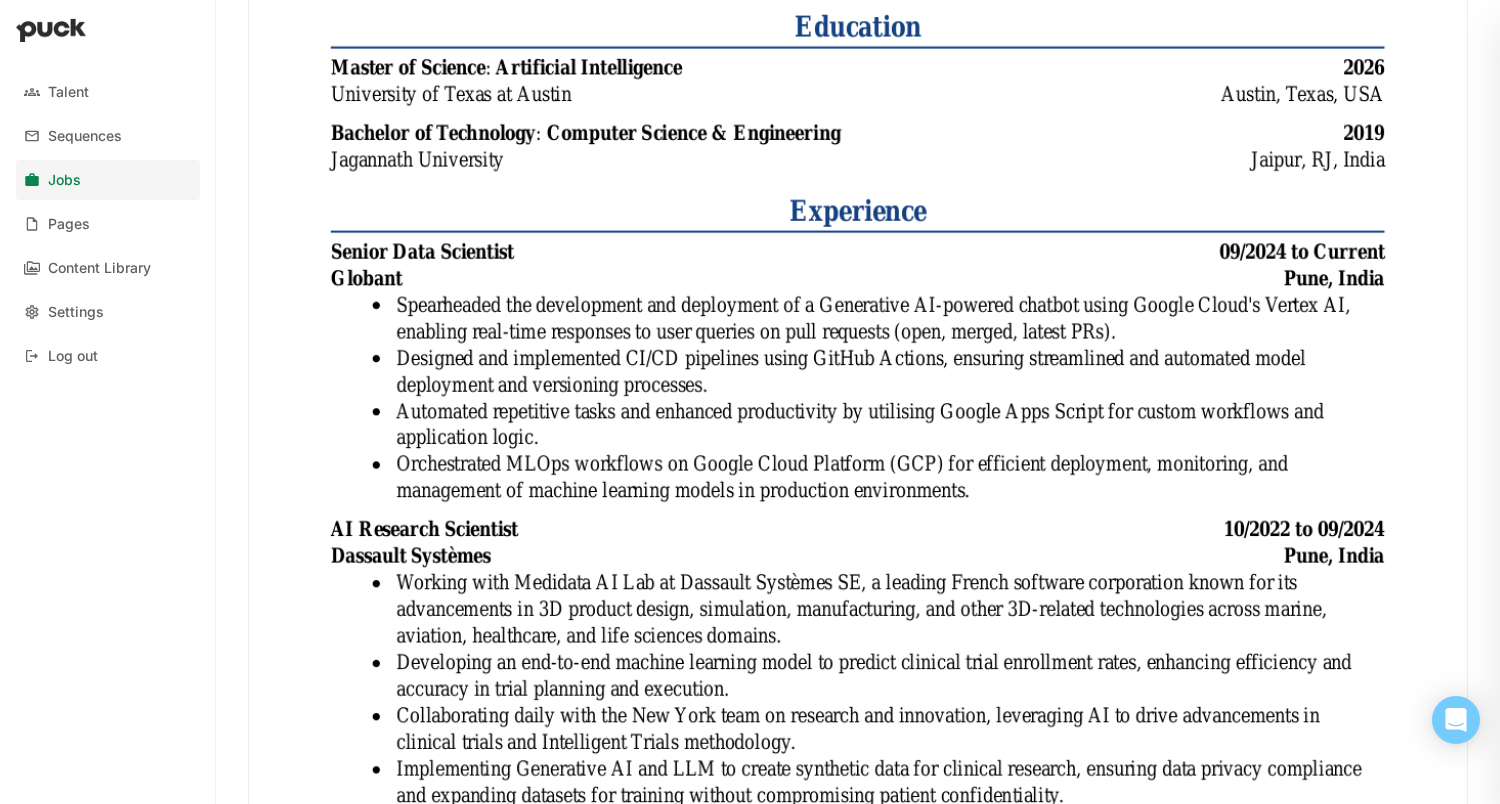 scroll, scrollTop: 0, scrollLeft: 0, axis: both 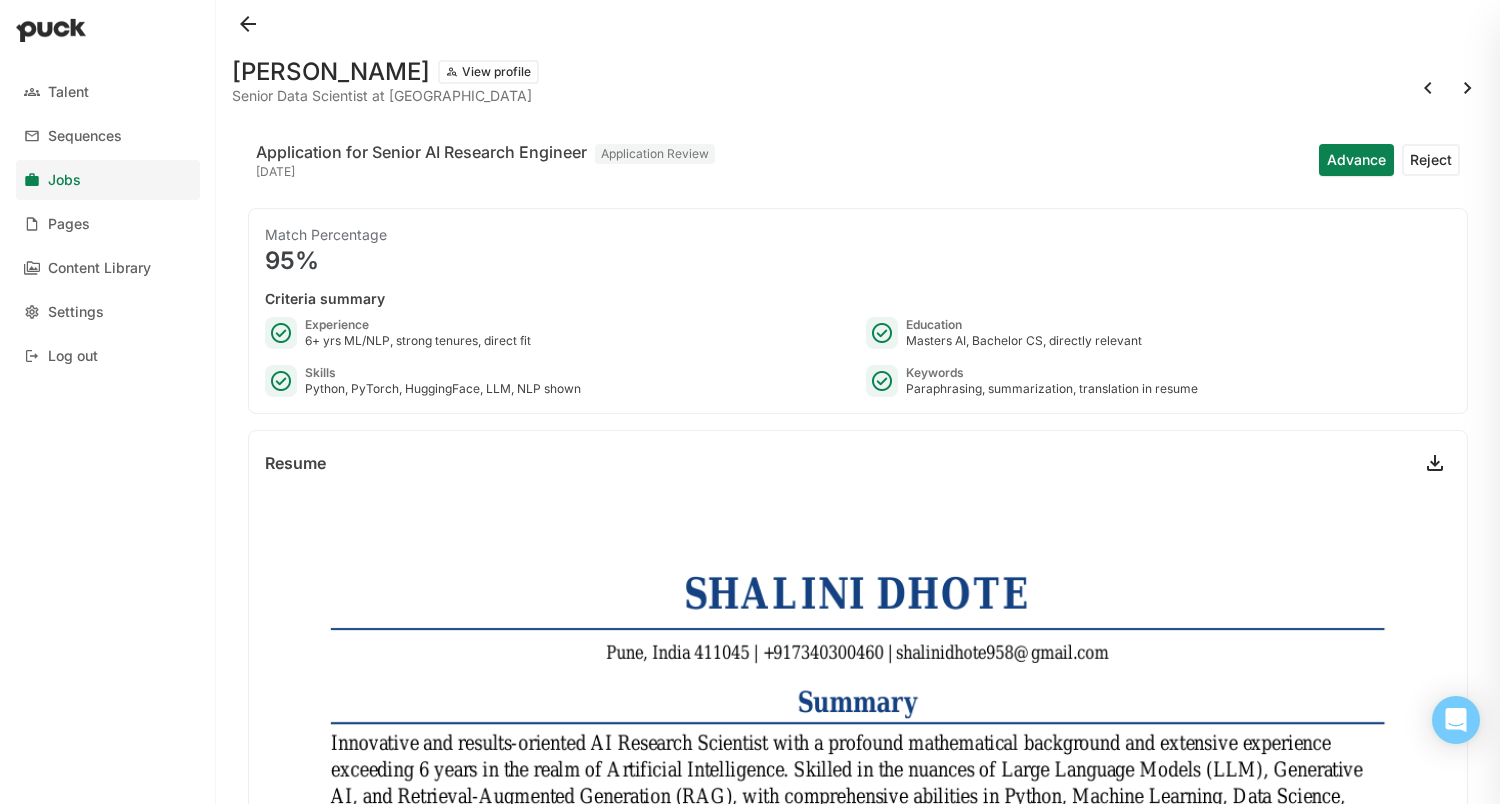 click at bounding box center [248, 24] 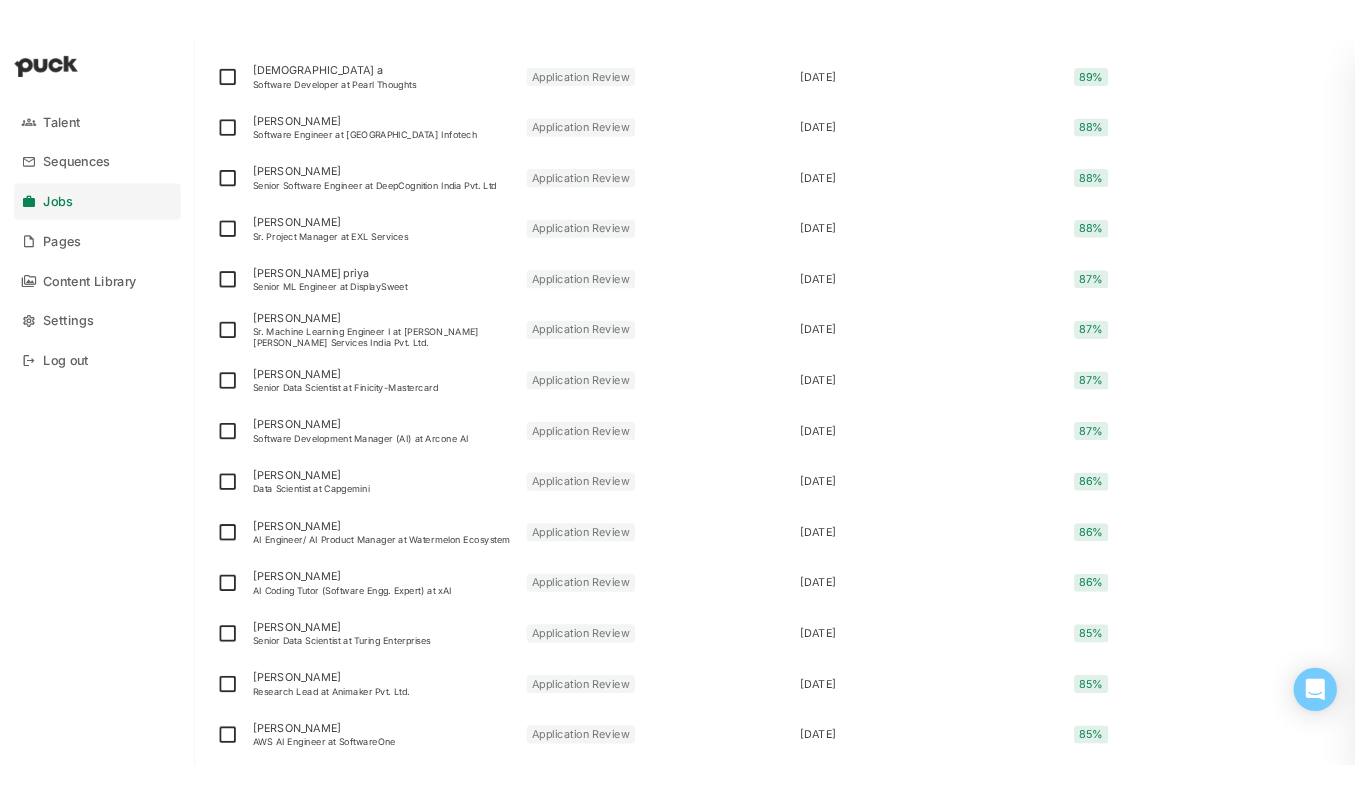 scroll, scrollTop: 0, scrollLeft: 0, axis: both 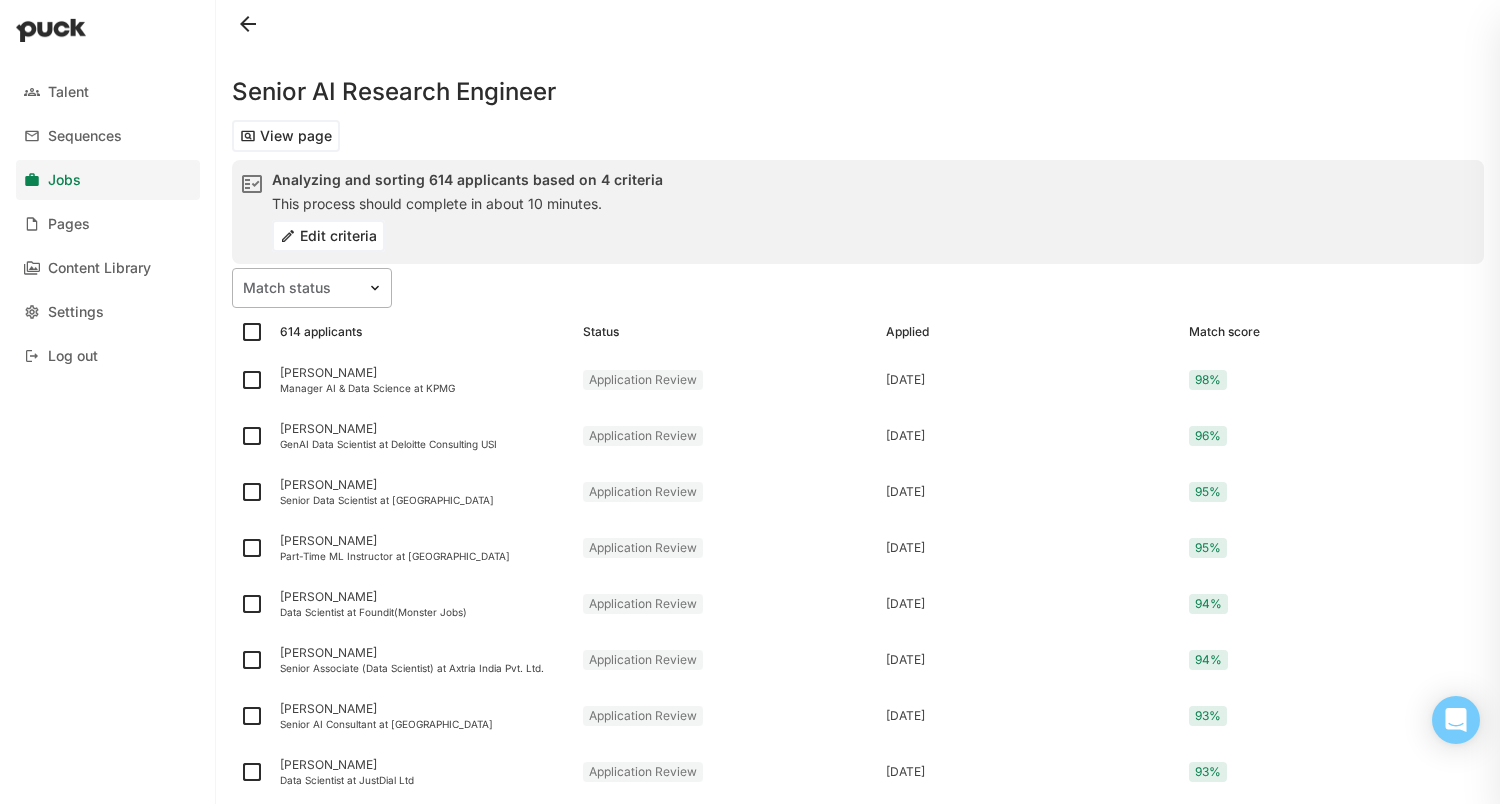 click on "Match status" at bounding box center (300, 288) 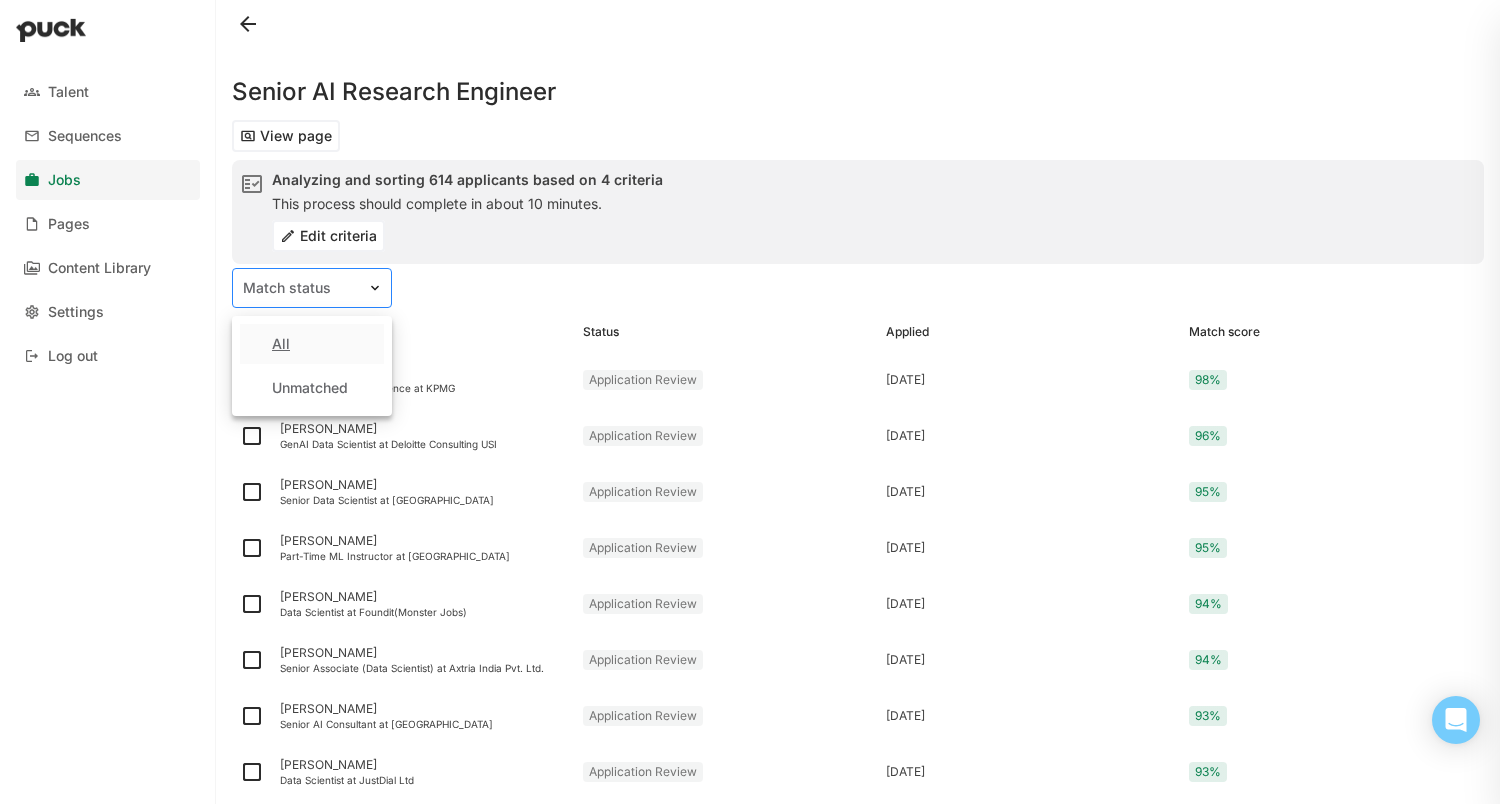 click at bounding box center [300, 288] 